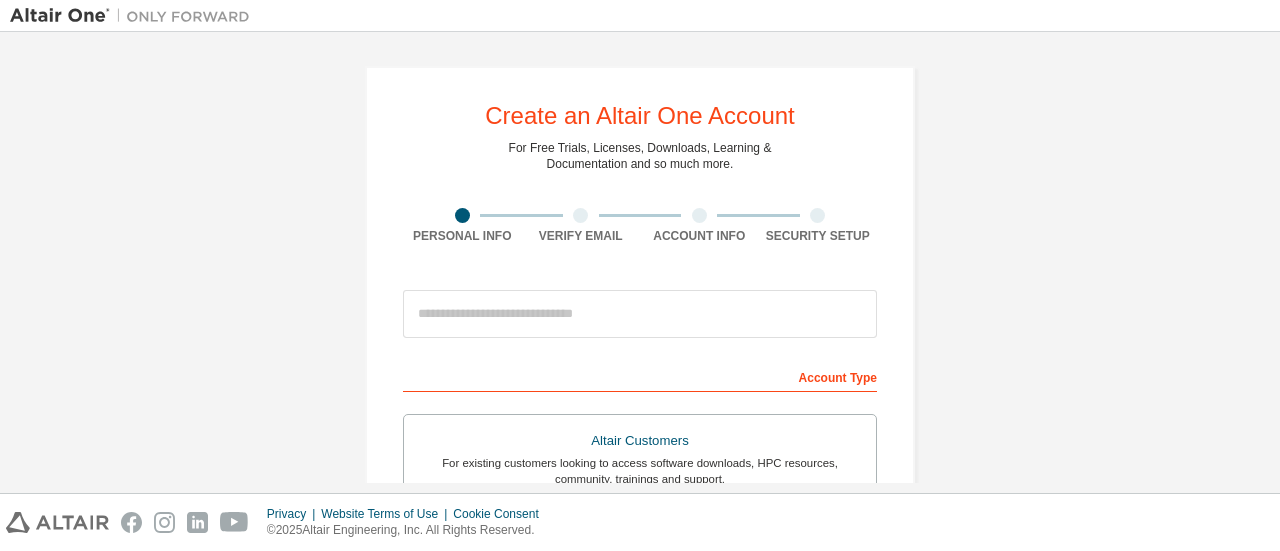 scroll, scrollTop: 0, scrollLeft: 0, axis: both 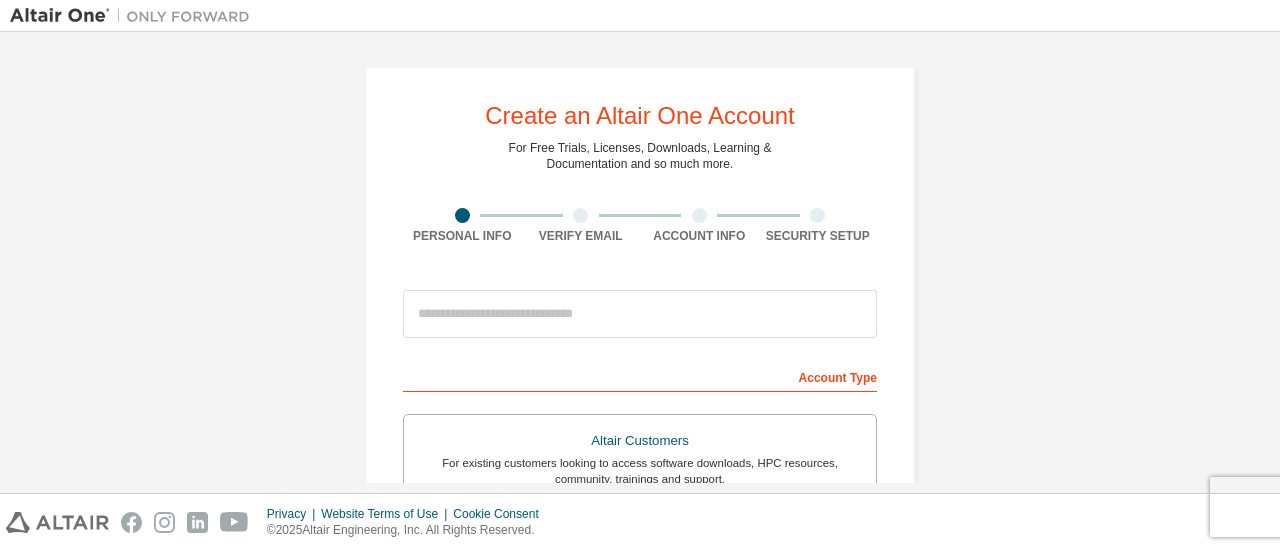 click on "Create an Altair One Account For Free Trials, Licenses, Downloads, Learning &  Documentation and so much more. Personal Info Verify Email Account Info Security Setup This is a federated email. No need to register a new account. You should be able to  login  by using your company's SSO credentials. Email already exists. Please try to  login  instead. Account Type Altair Customers For existing customers looking to access software downloads, HPC resources, community, trainings and support. Students For currently enrolled students looking to access the free Altair Student Edition bundle and all other student resources. Faculty For faculty & administrators of academic institutions administering students and accessing software for academic purposes. Everyone else For individuals, businesses and everyone else looking to try Altair software and explore our product offerings. Your Profile First Name Last Name Job Title Please provide State/Province to help us route sales and support resources to you more efficiently." at bounding box center (640, 571) 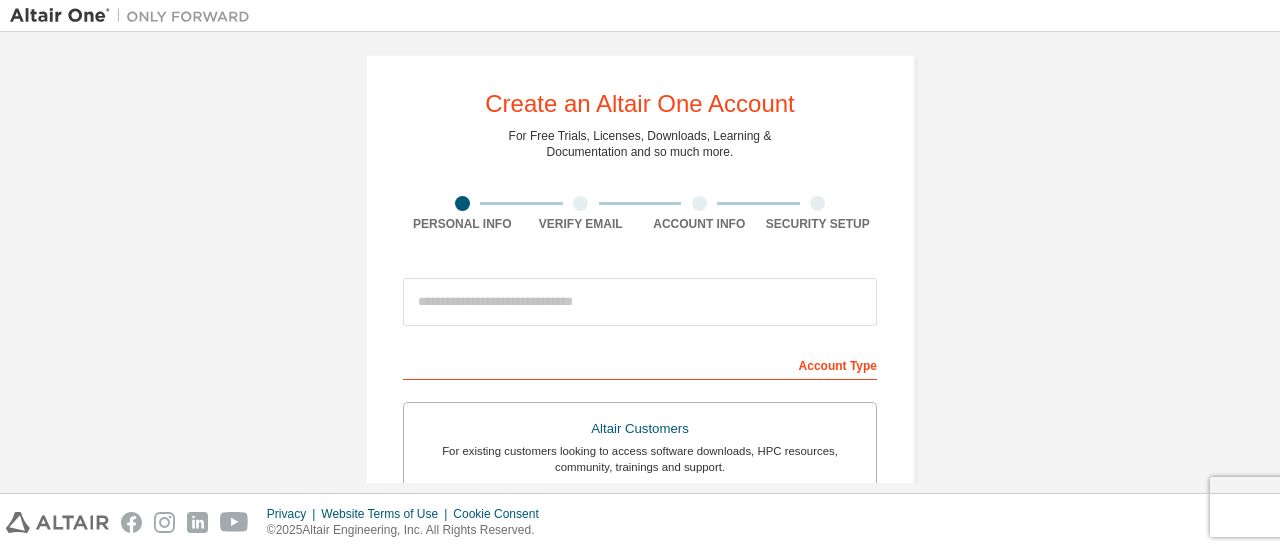 scroll, scrollTop: 0, scrollLeft: 0, axis: both 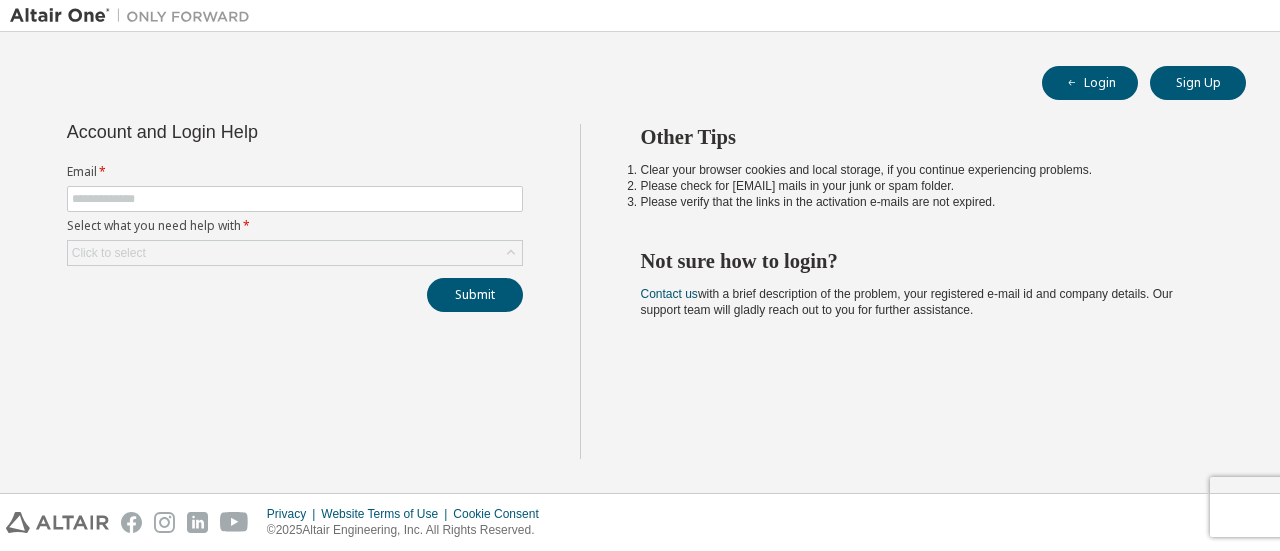 click on "Email *" at bounding box center [295, 172] 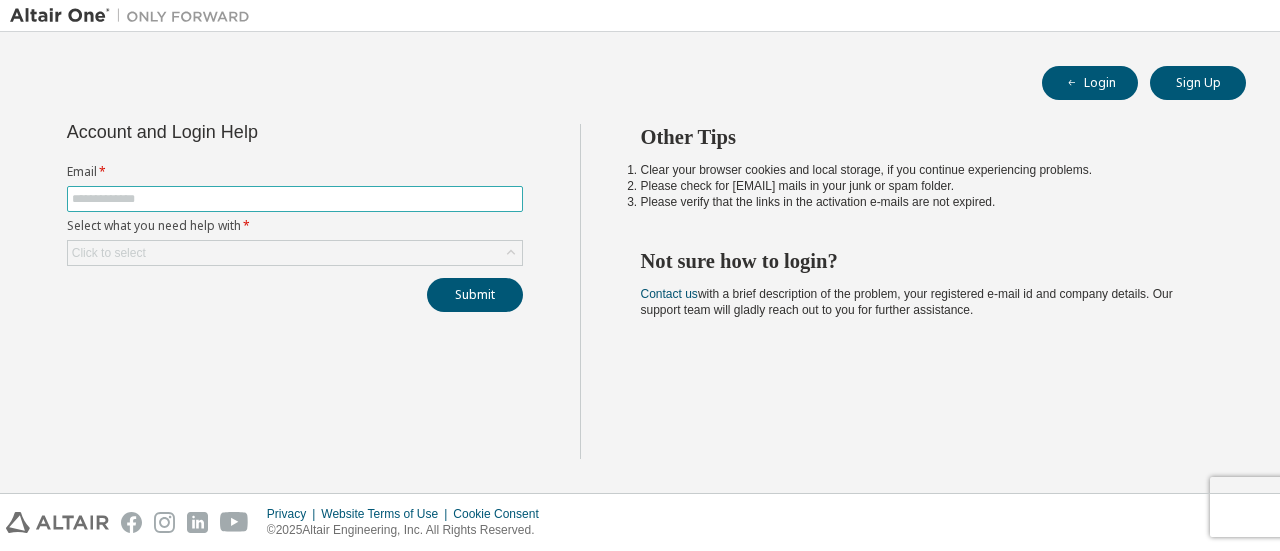 click at bounding box center (295, 199) 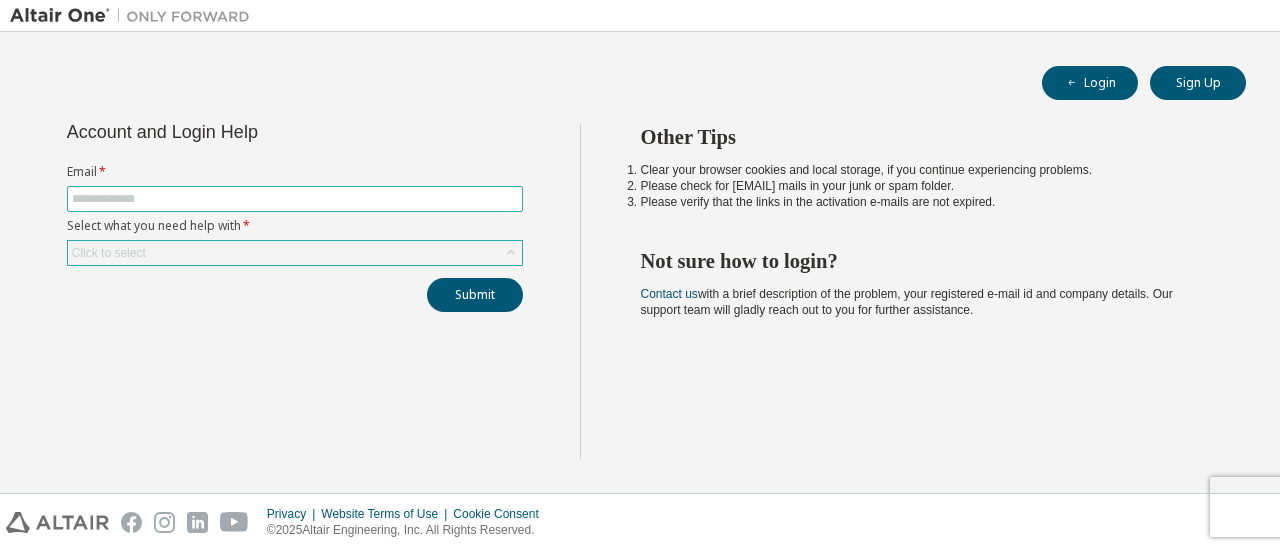 type on "**********" 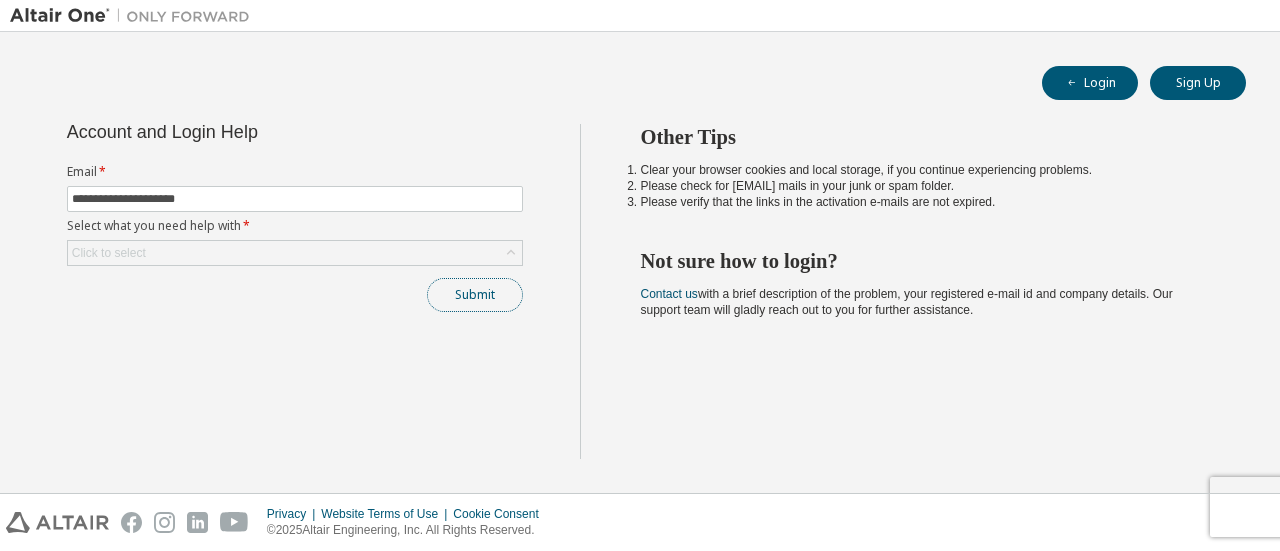 click on "Submit" at bounding box center [475, 295] 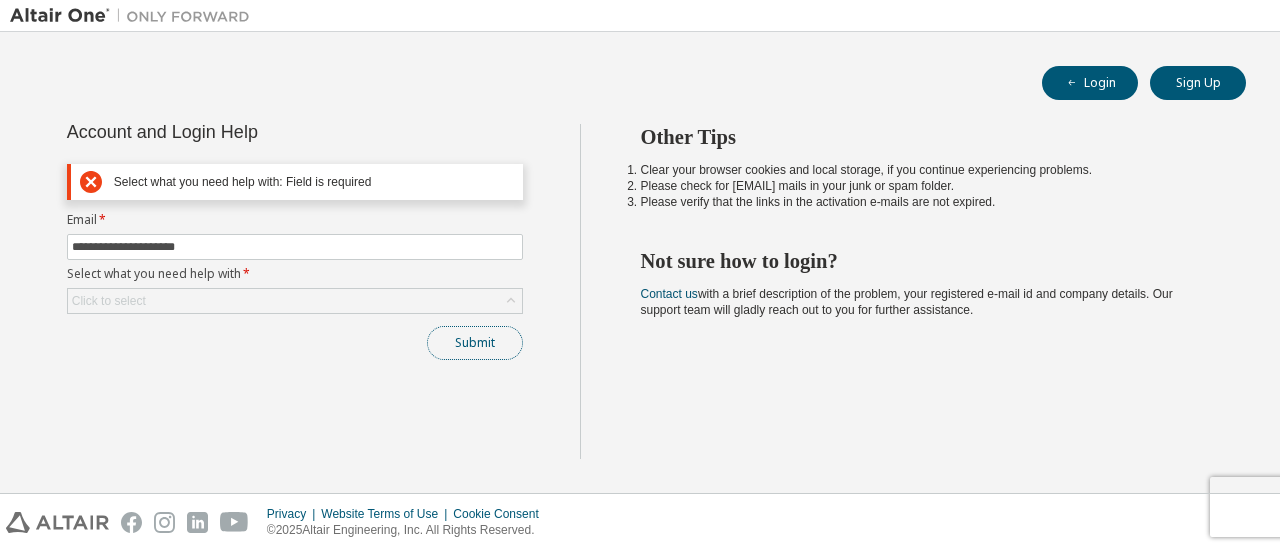 click on "Submit" at bounding box center [475, 343] 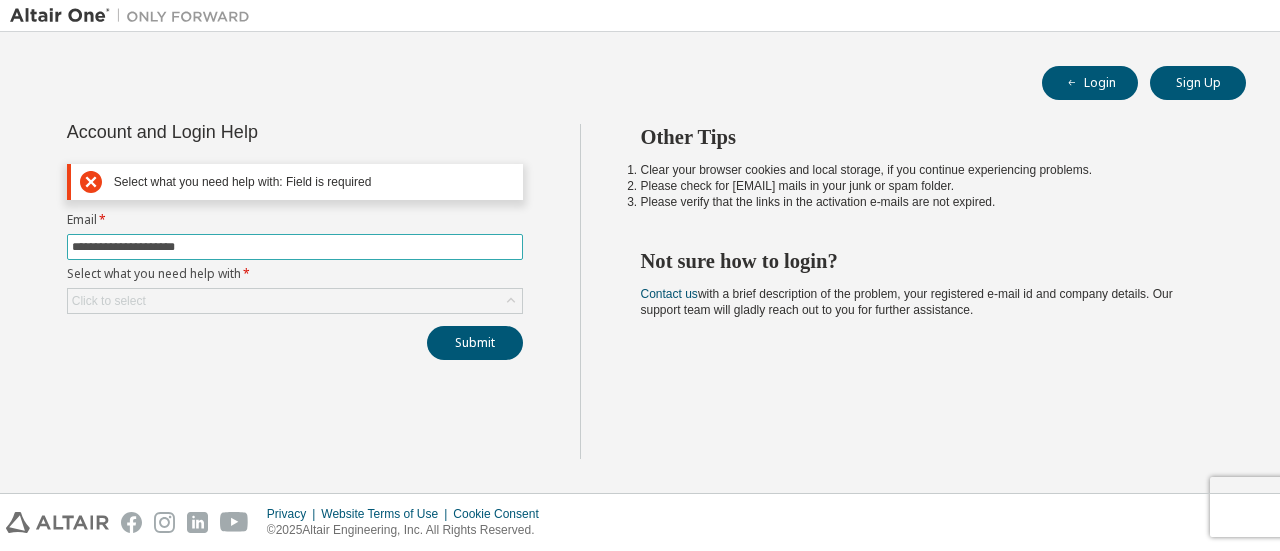 click on "**********" at bounding box center (295, 247) 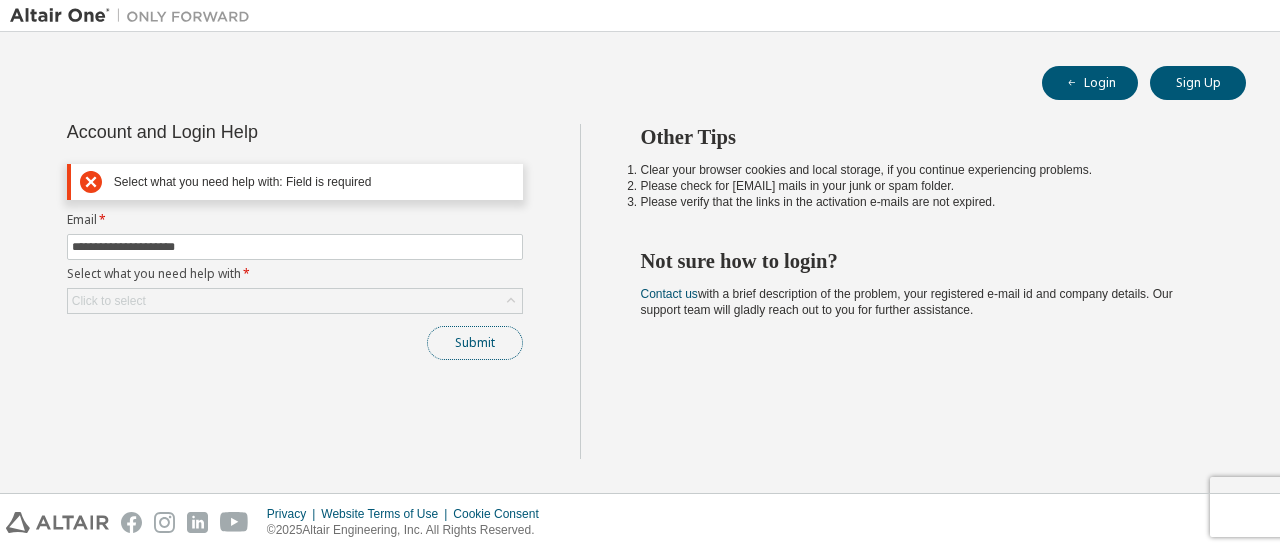 click on "Submit" at bounding box center [475, 343] 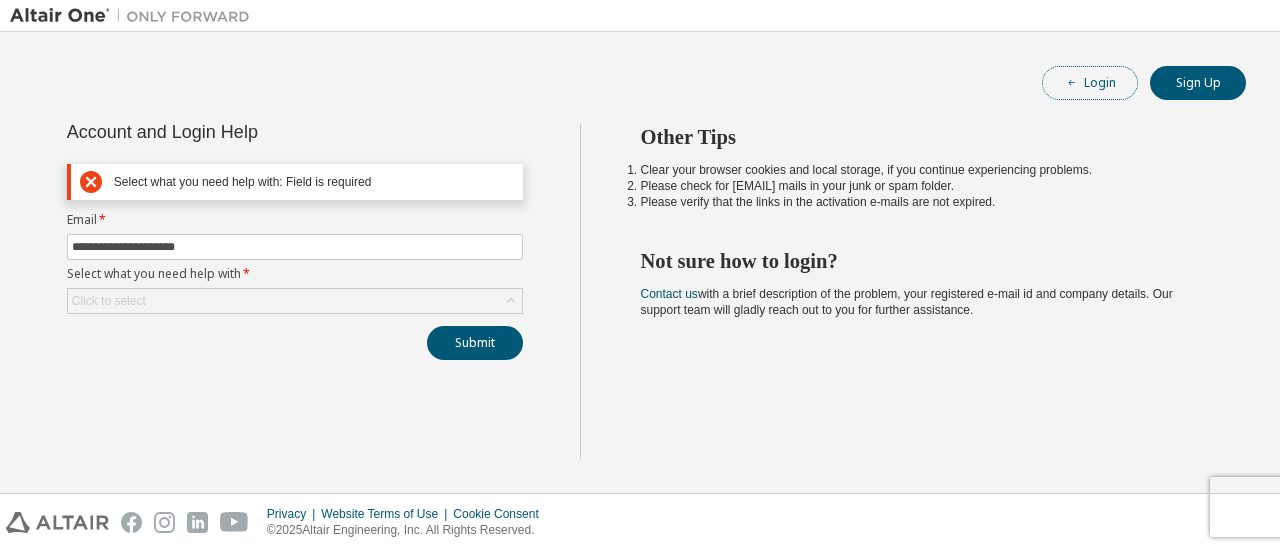 click at bounding box center [1072, 83] 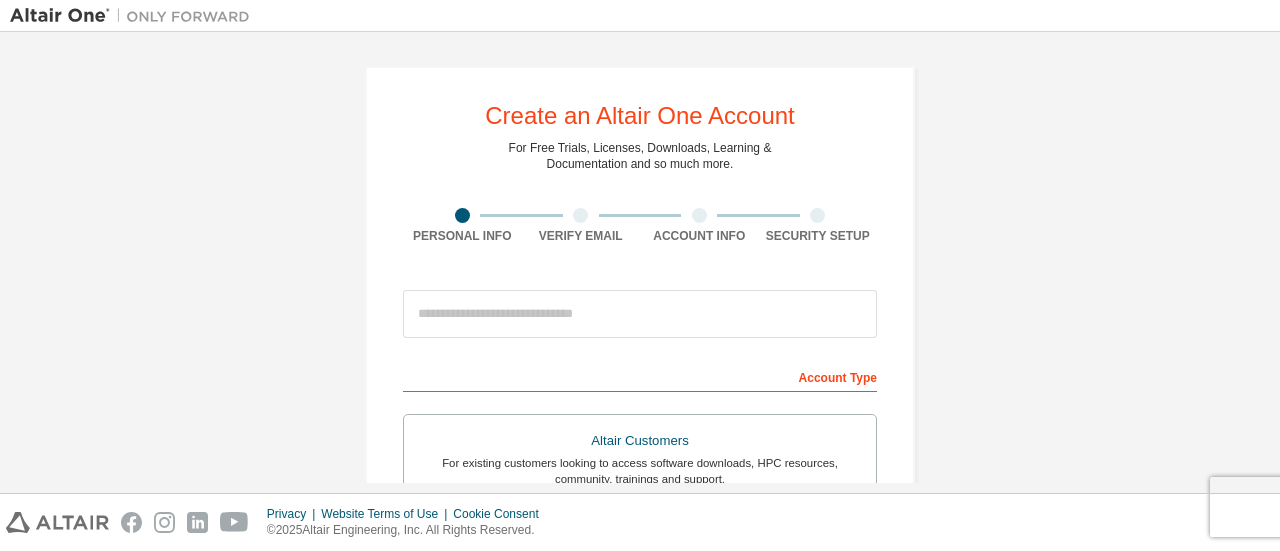 scroll, scrollTop: 0, scrollLeft: 0, axis: both 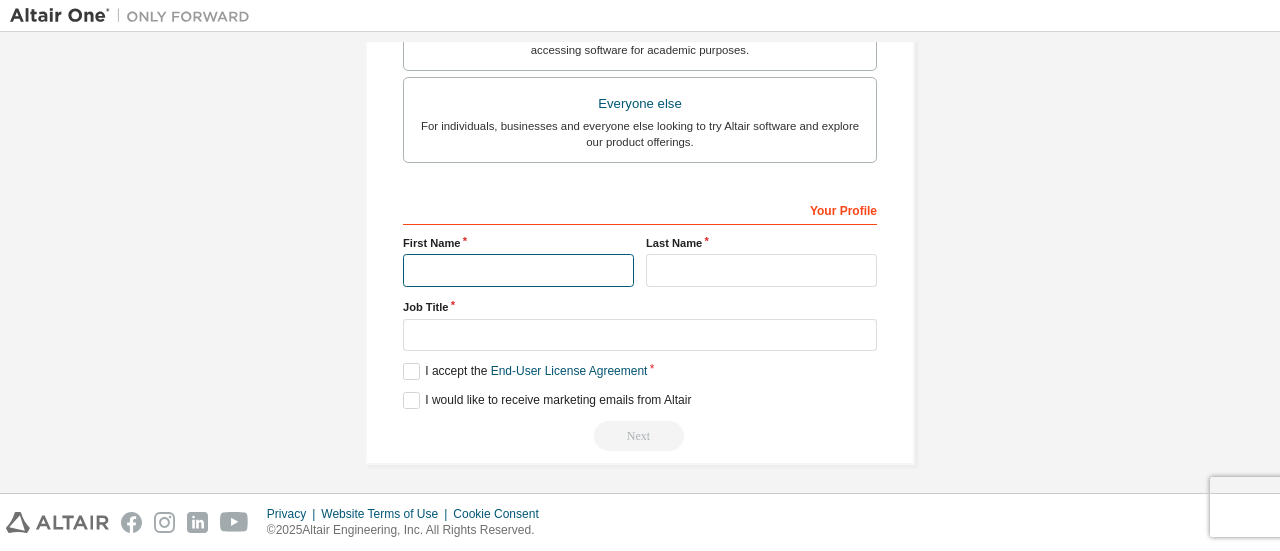 click at bounding box center [518, 270] 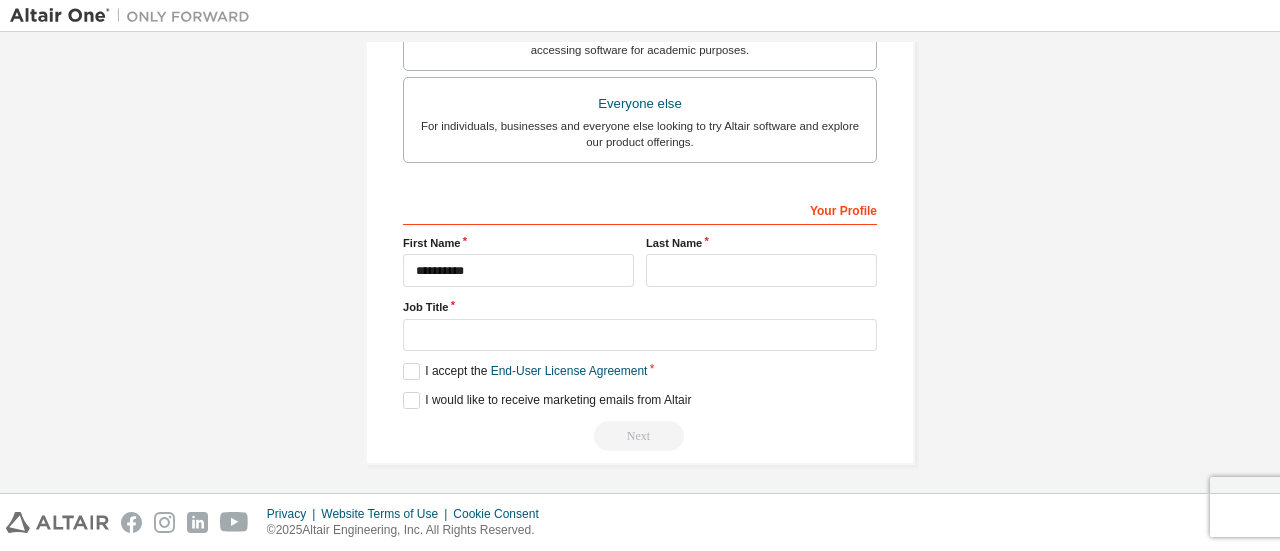 type on "**********" 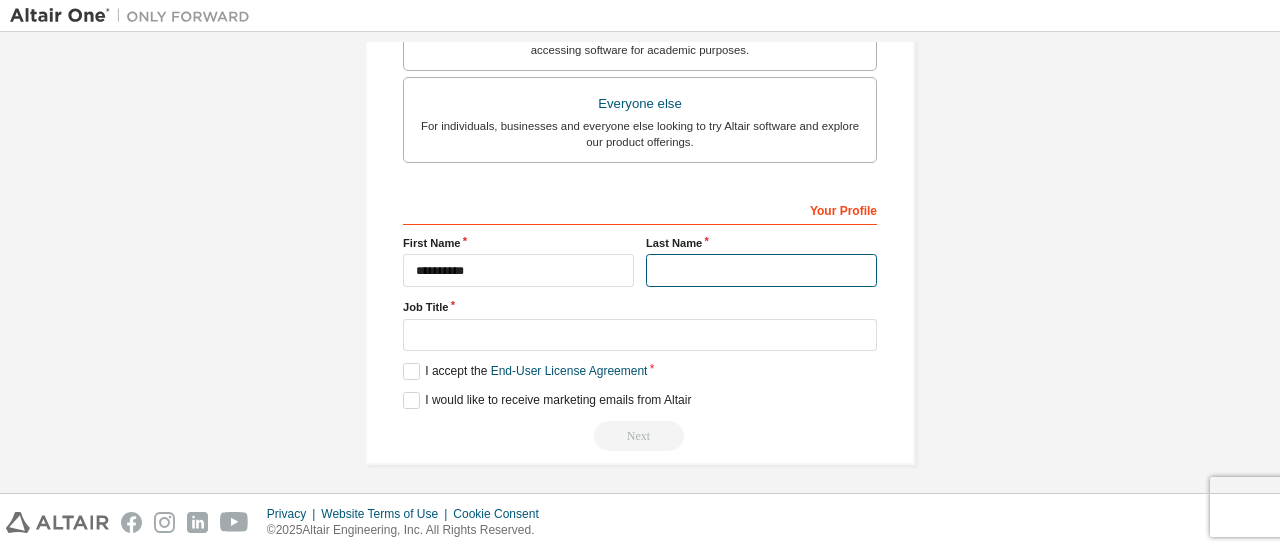 type on "*********" 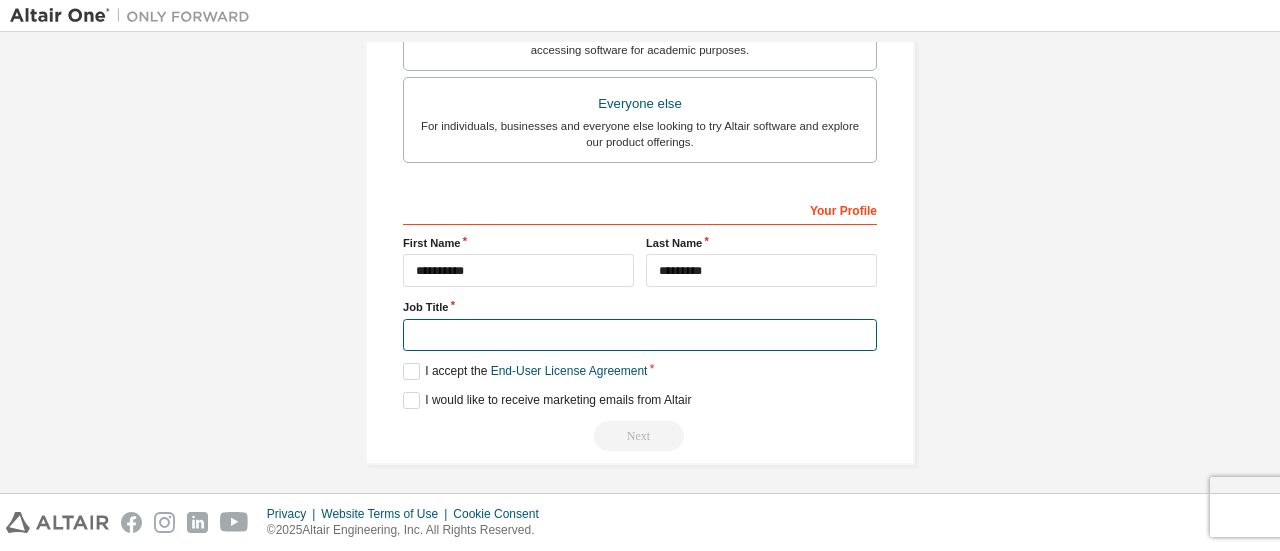 click at bounding box center (640, 335) 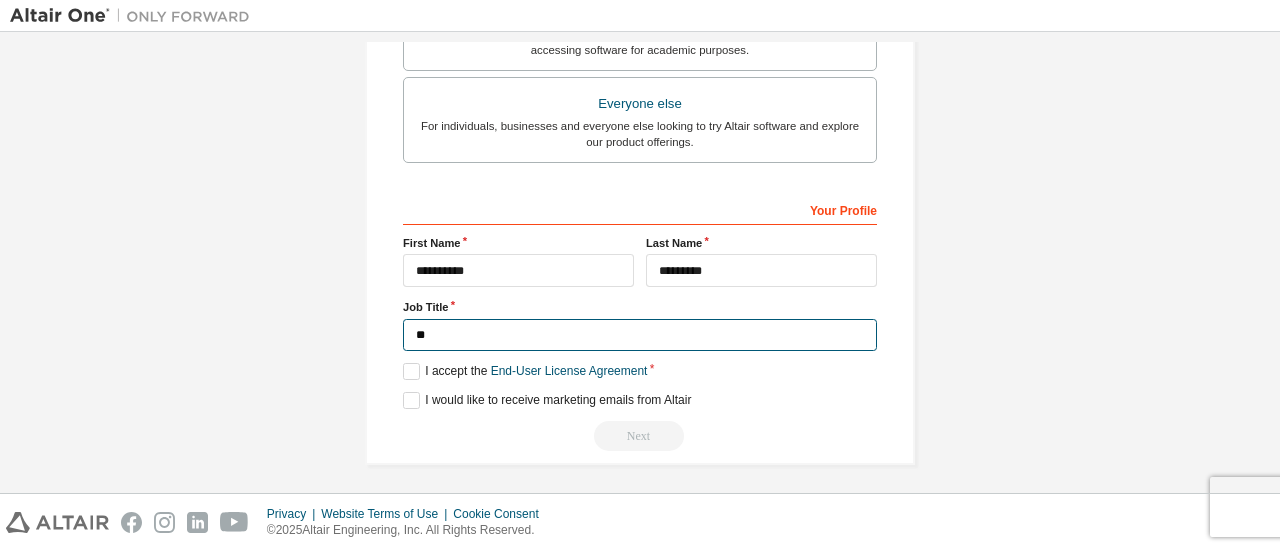 type on "*" 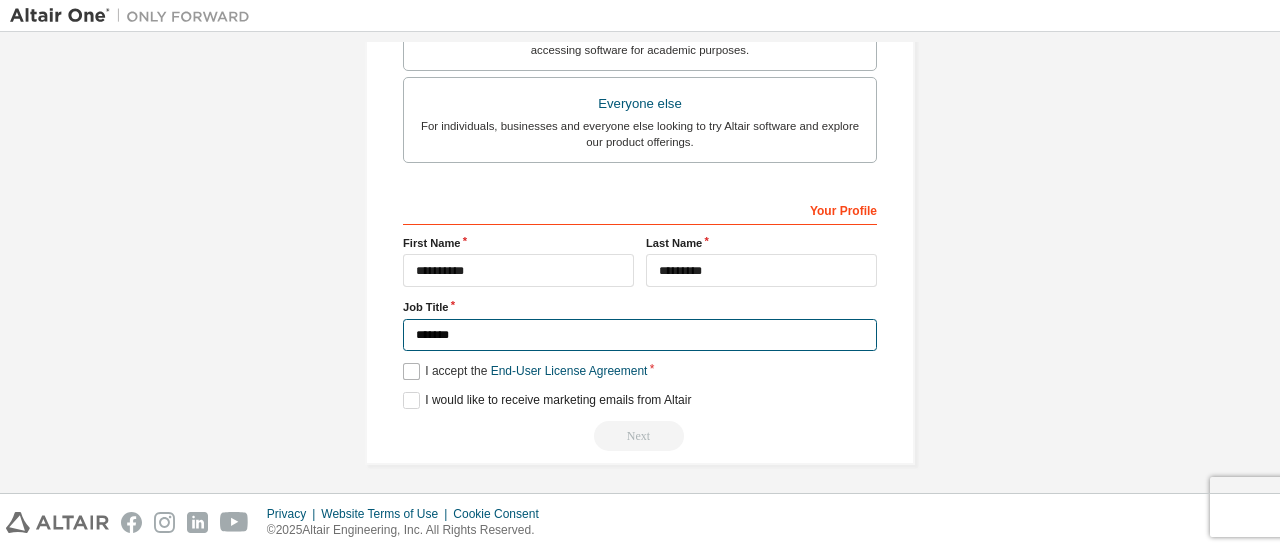 type on "*******" 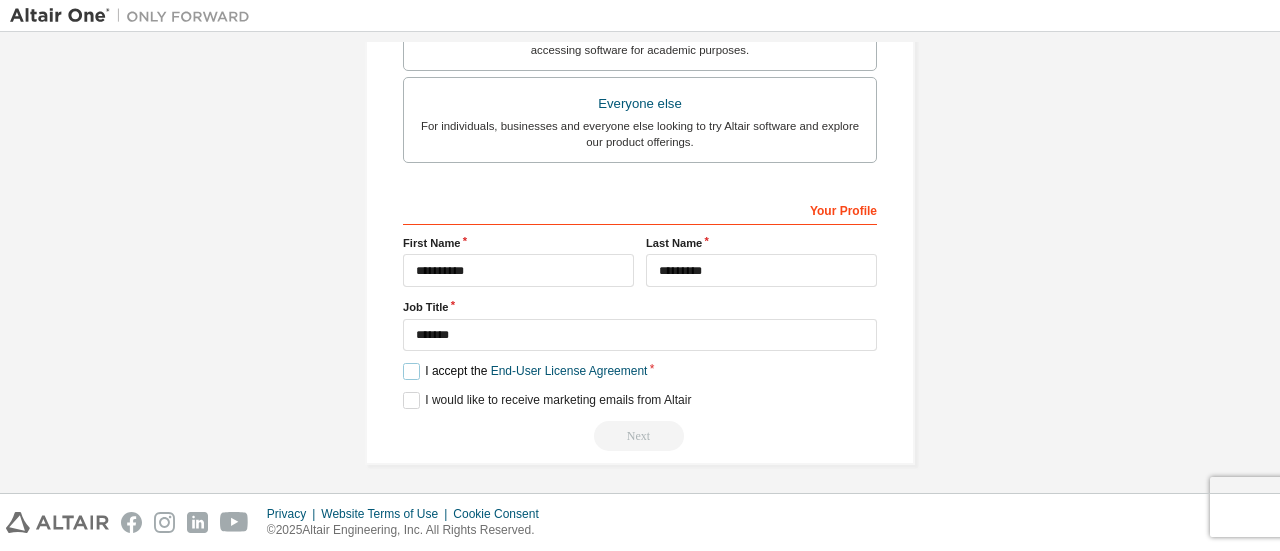click on "I accept the    End-User License Agreement" at bounding box center (525, 371) 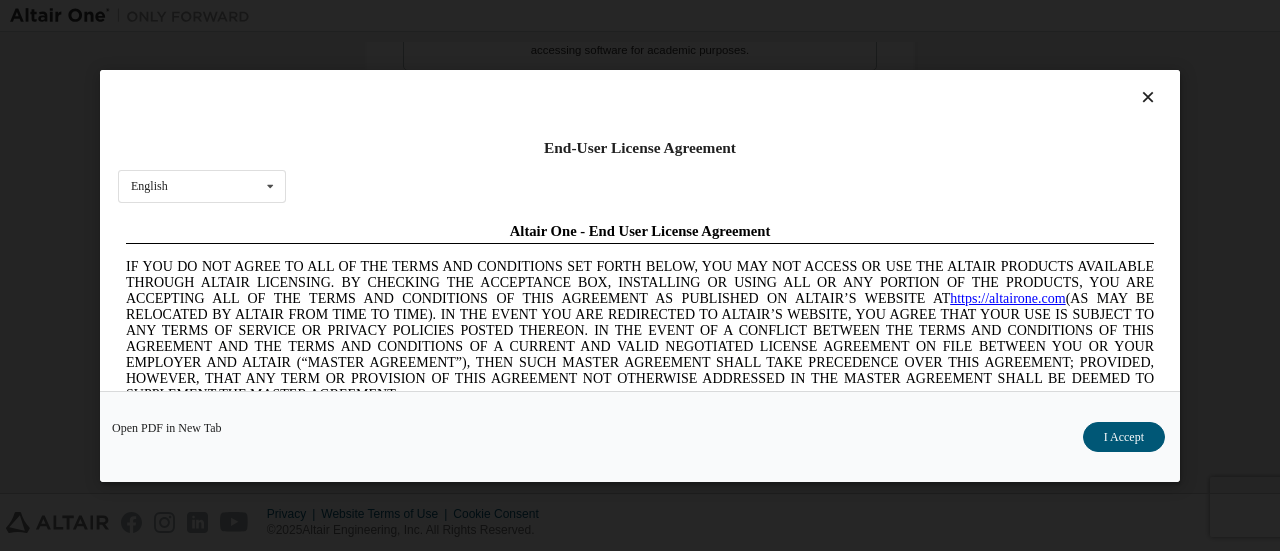 scroll, scrollTop: 0, scrollLeft: 0, axis: both 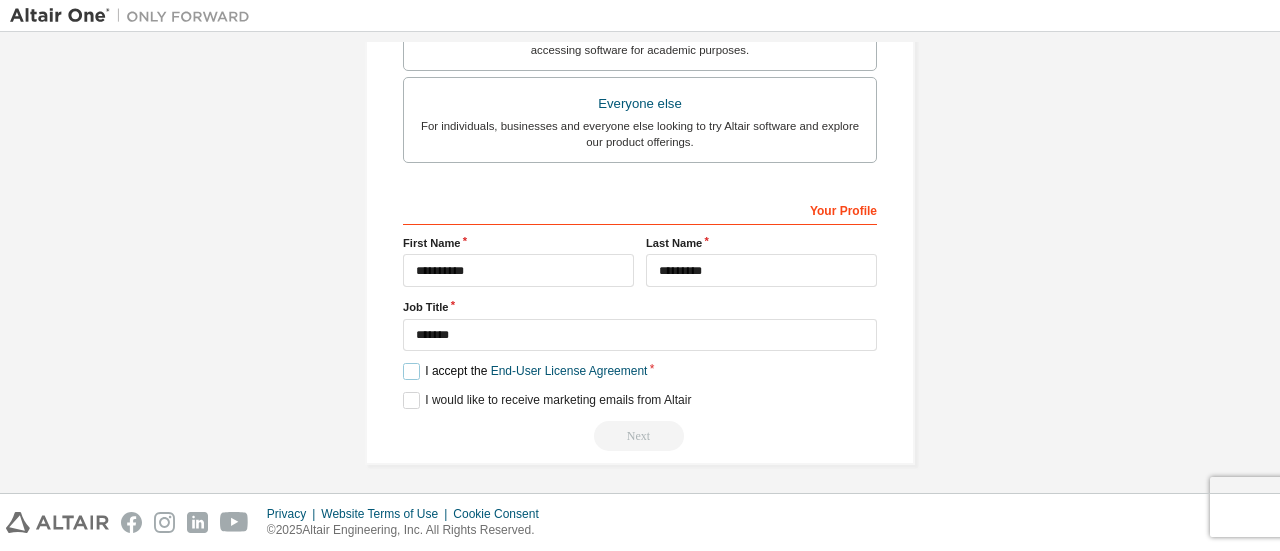 click on "I accept the    End-User License Agreement" at bounding box center [525, 371] 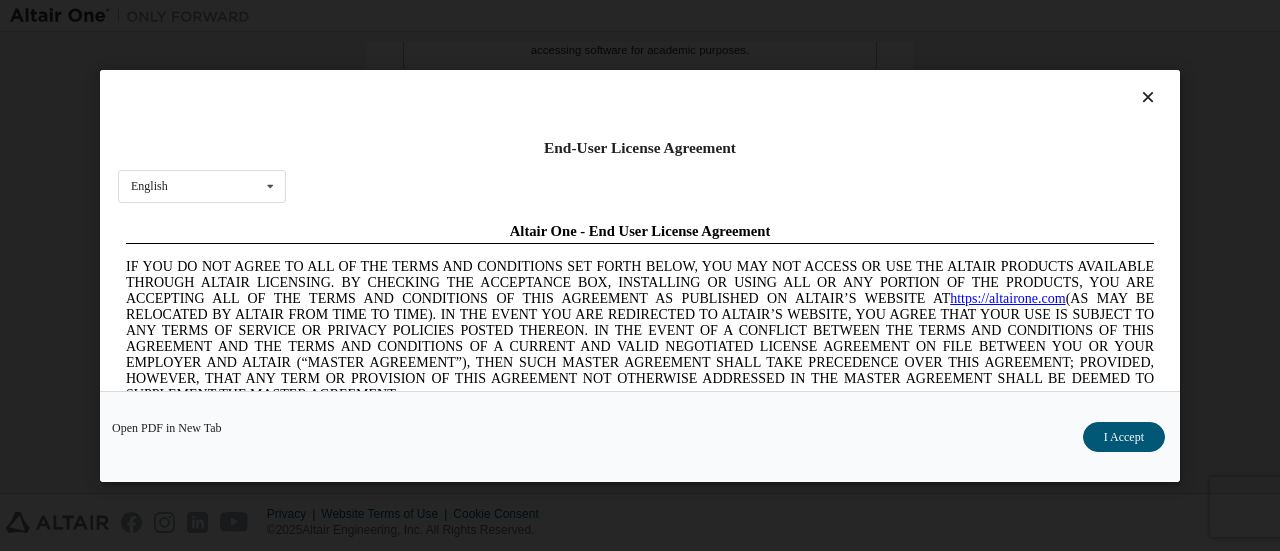 scroll, scrollTop: 0, scrollLeft: 0, axis: both 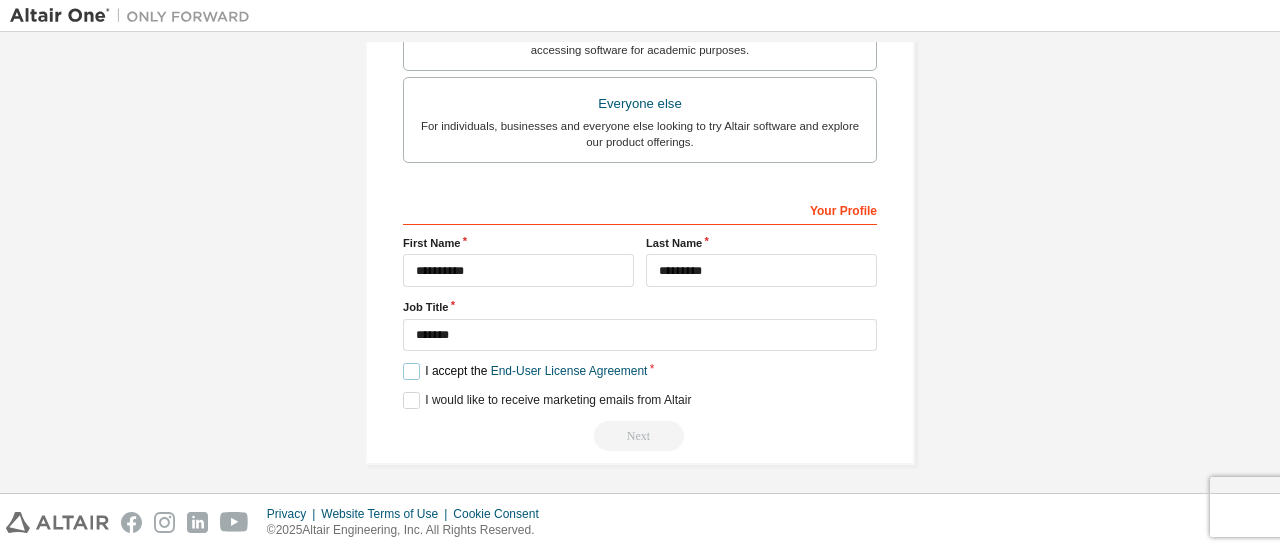 click on "I accept the    End-User License Agreement" at bounding box center (525, 371) 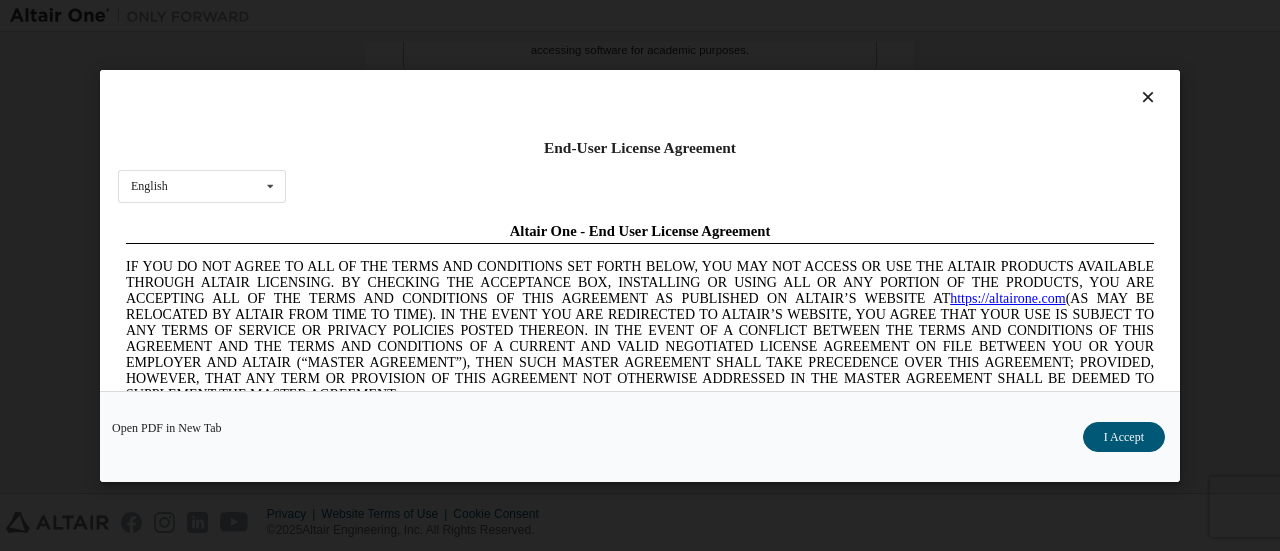 scroll, scrollTop: 0, scrollLeft: 0, axis: both 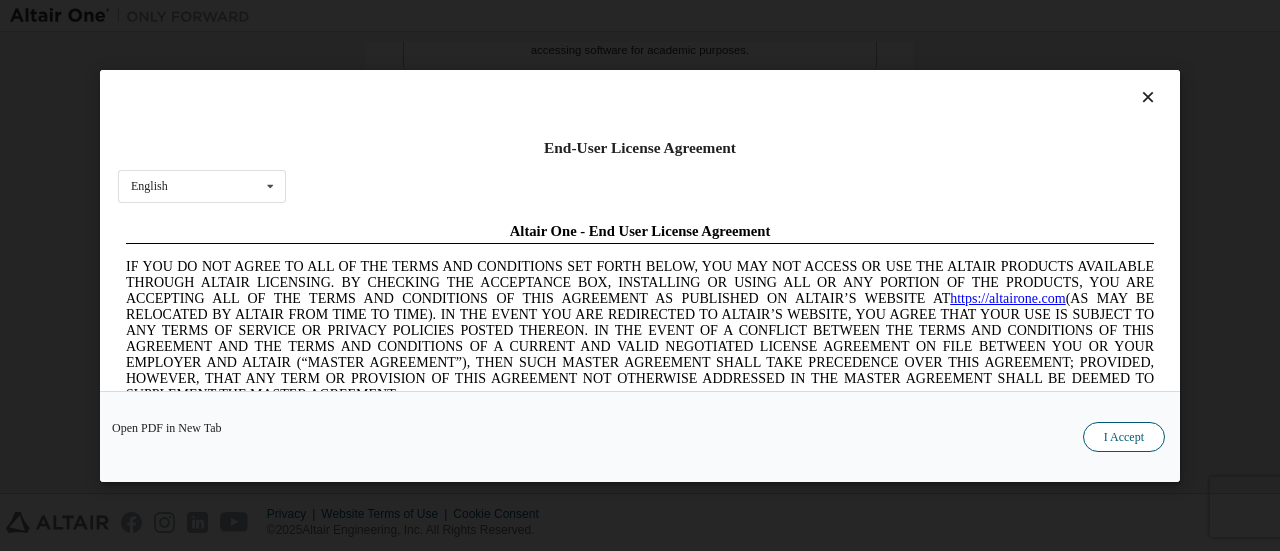 click on "I Accept" at bounding box center [1124, 436] 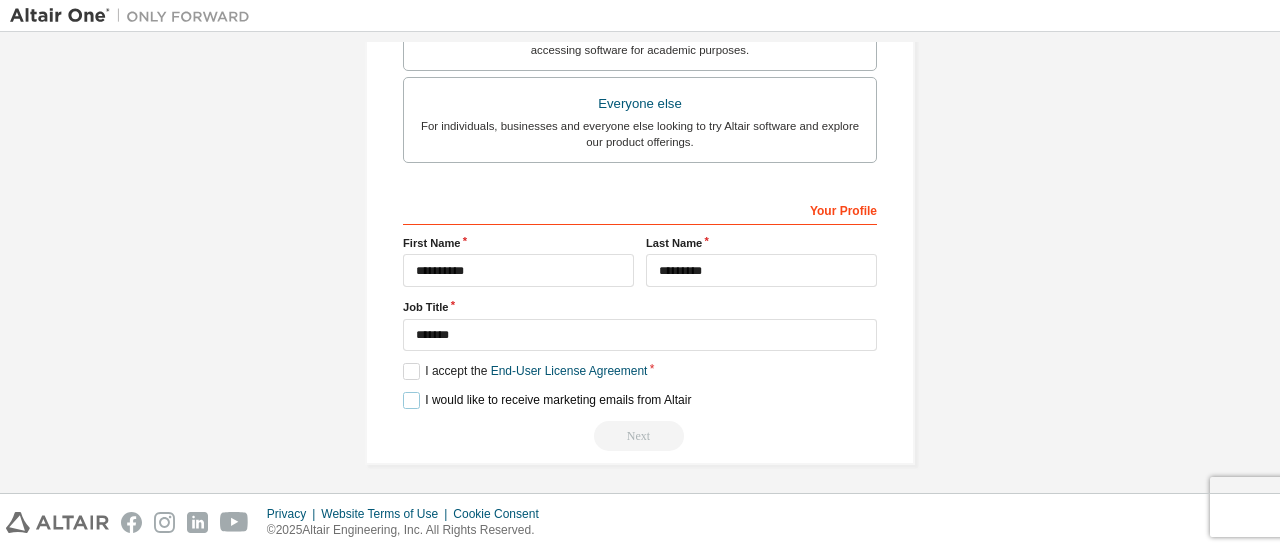 click on "I would like to receive marketing emails from Altair" at bounding box center (547, 400) 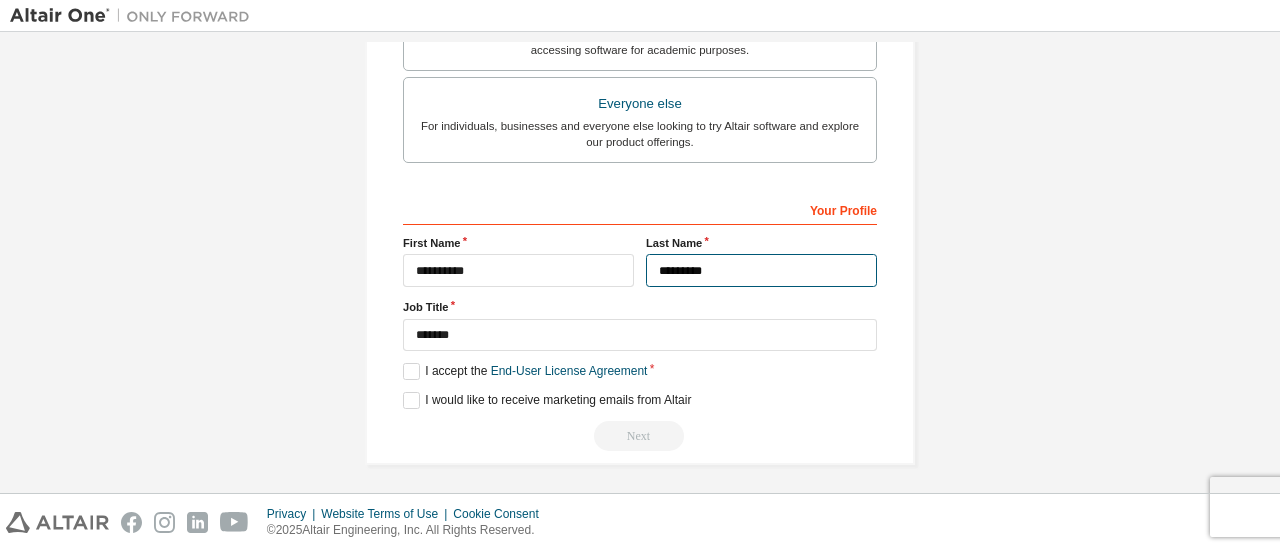 click on "*********" at bounding box center [761, 270] 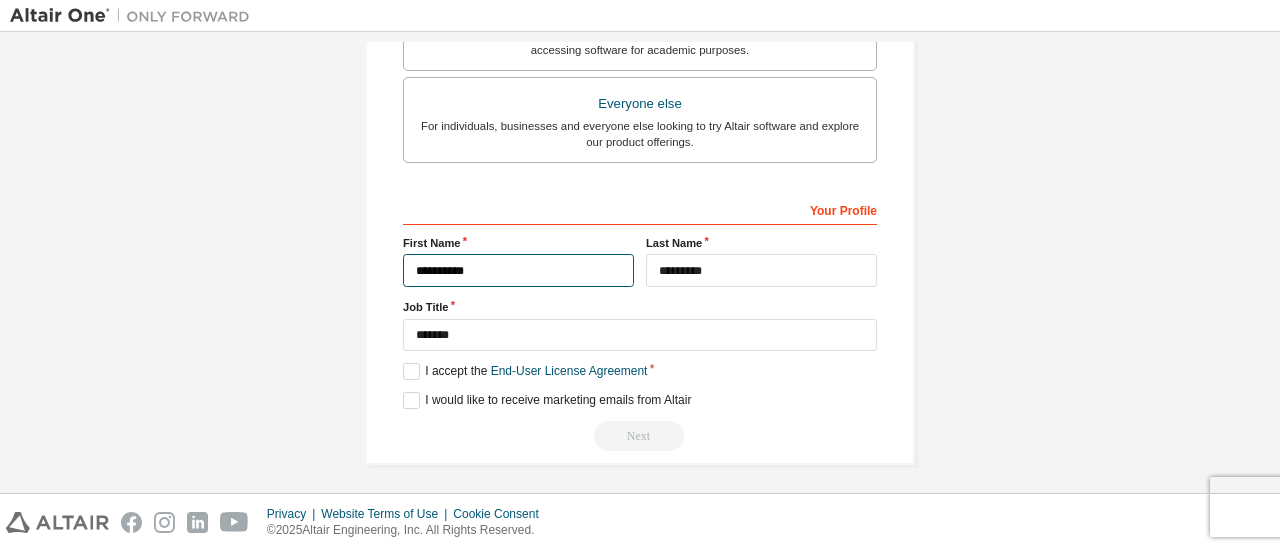 click on "**********" at bounding box center (518, 270) 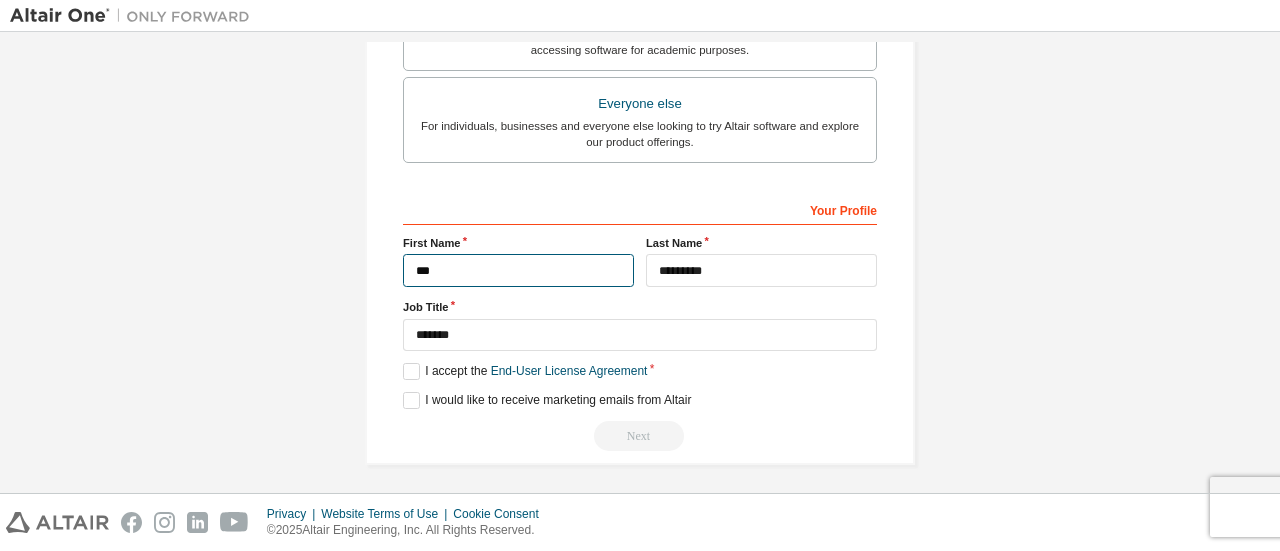 type on "***" 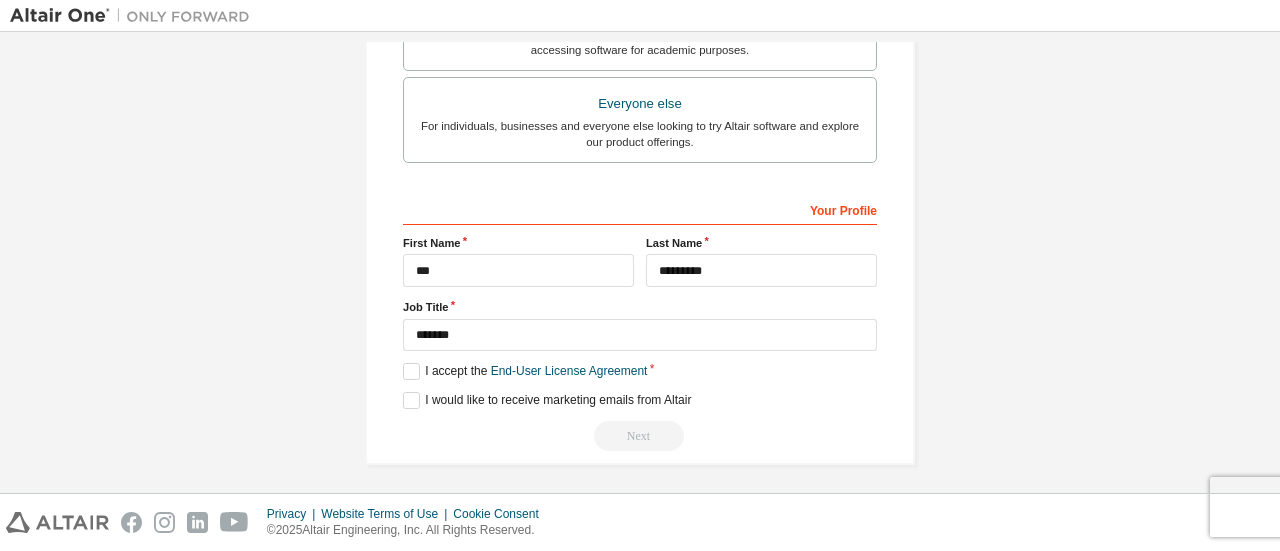 click on "First Name *** Last Name *********" at bounding box center (640, -41) 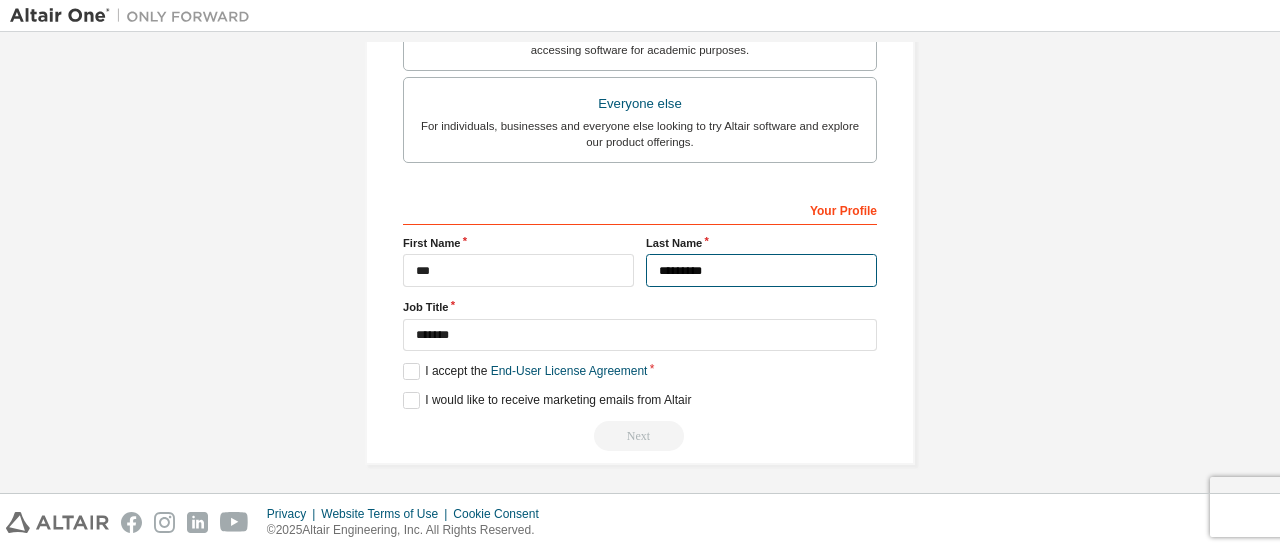 click on "*********" at bounding box center [761, 270] 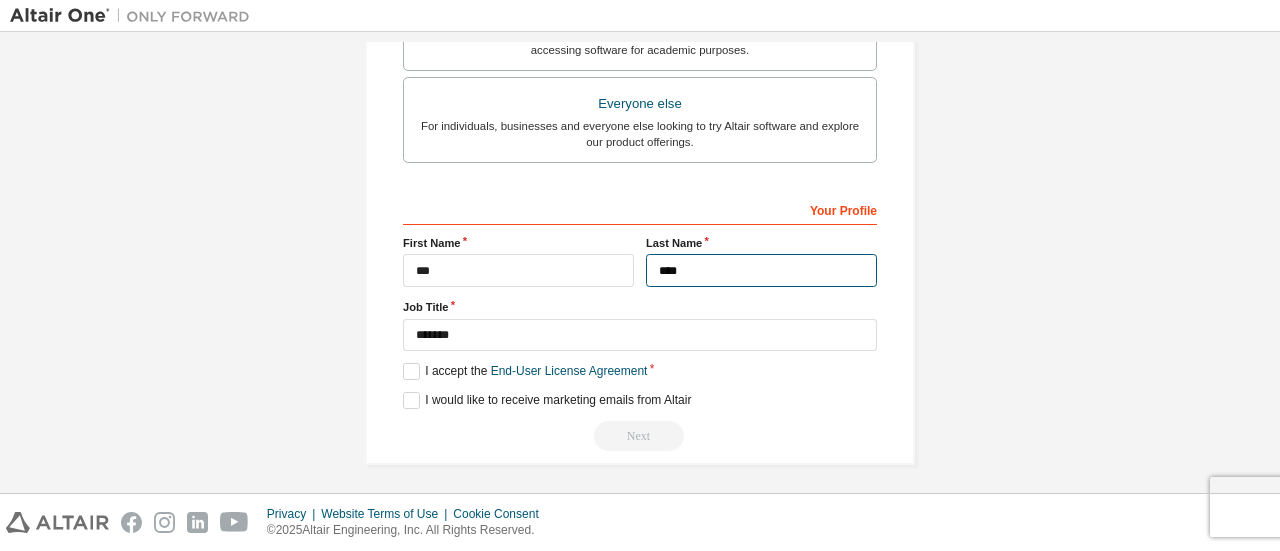 type on "****" 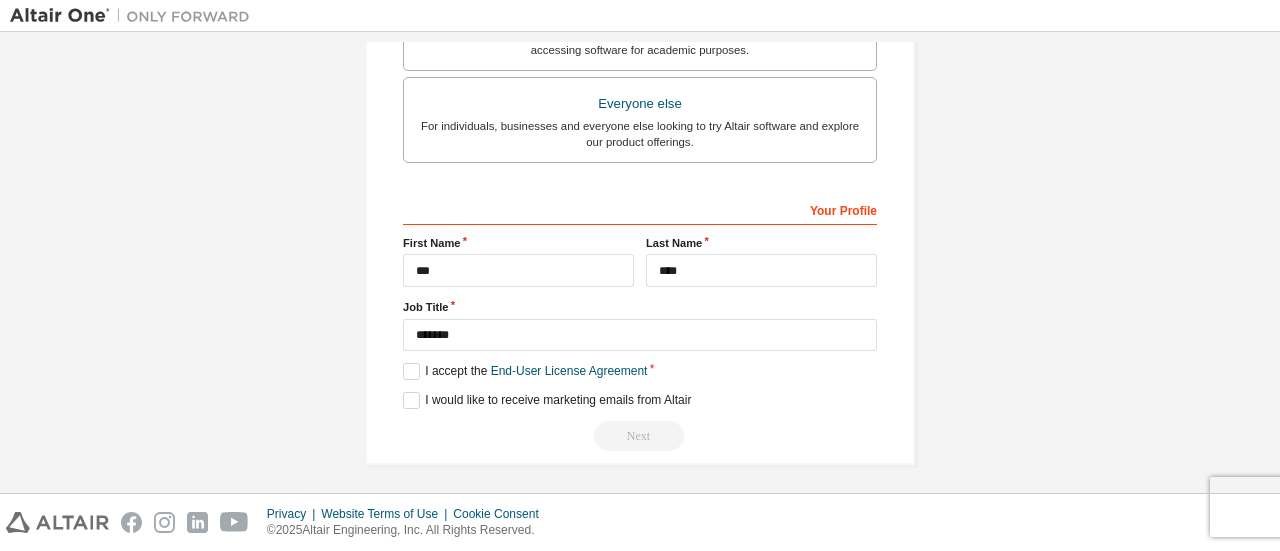 click on "First Name *** Last Name ****" at bounding box center (640, -41) 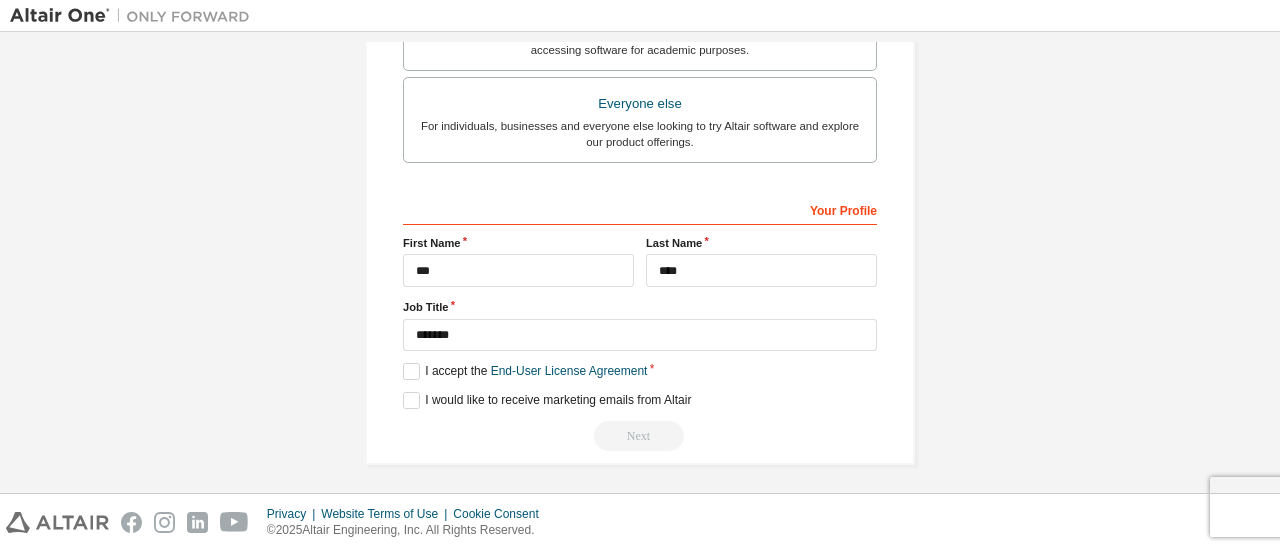click on "Next" at bounding box center (640, 436) 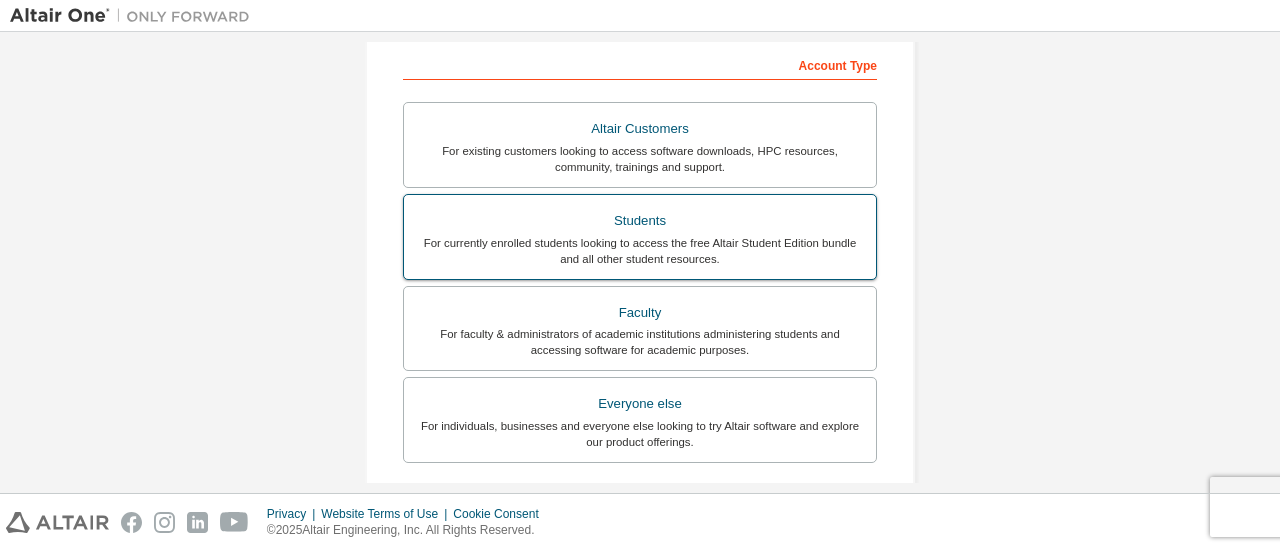 scroll, scrollTop: 412, scrollLeft: 0, axis: vertical 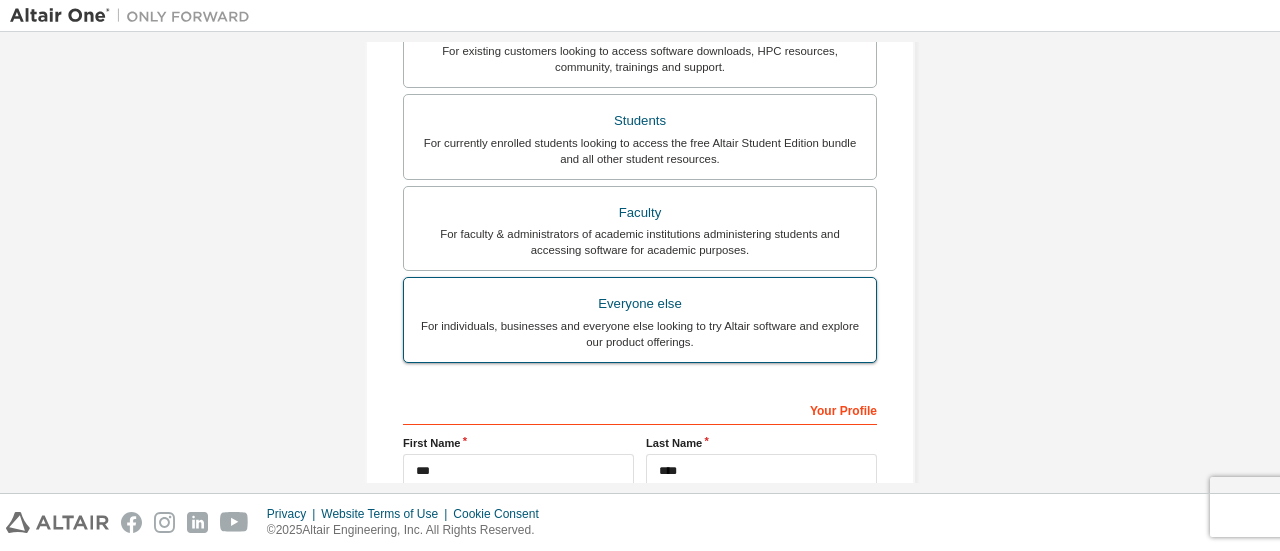 click on "For individuals, businesses and everyone else looking to try Altair software and explore our product offerings." at bounding box center [640, 334] 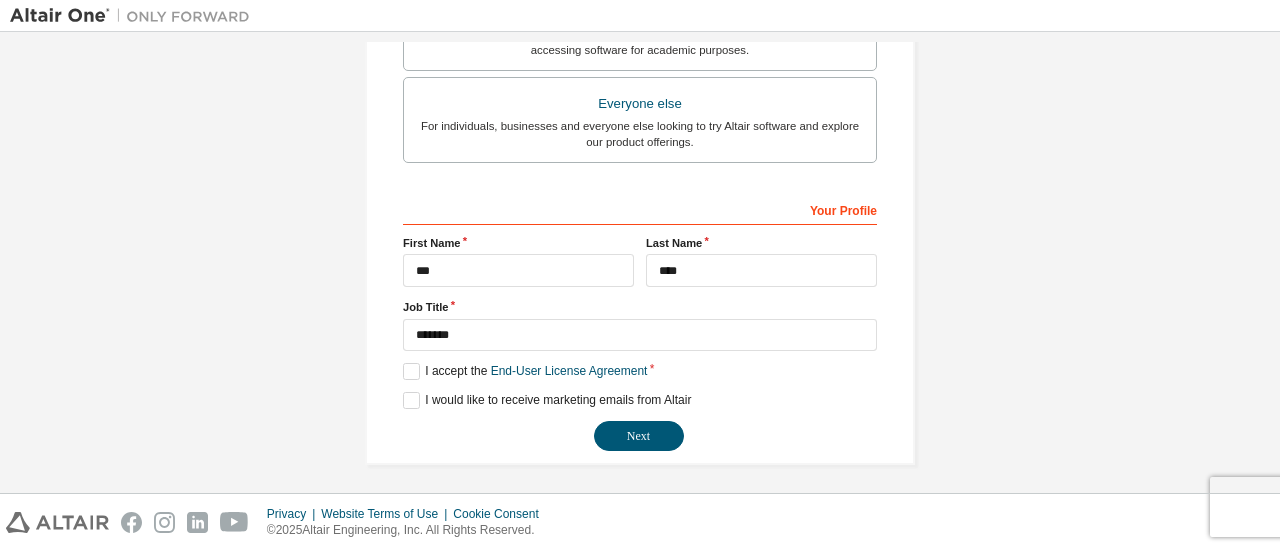 click on "First Name *** Last Name ****" at bounding box center (640, -41) 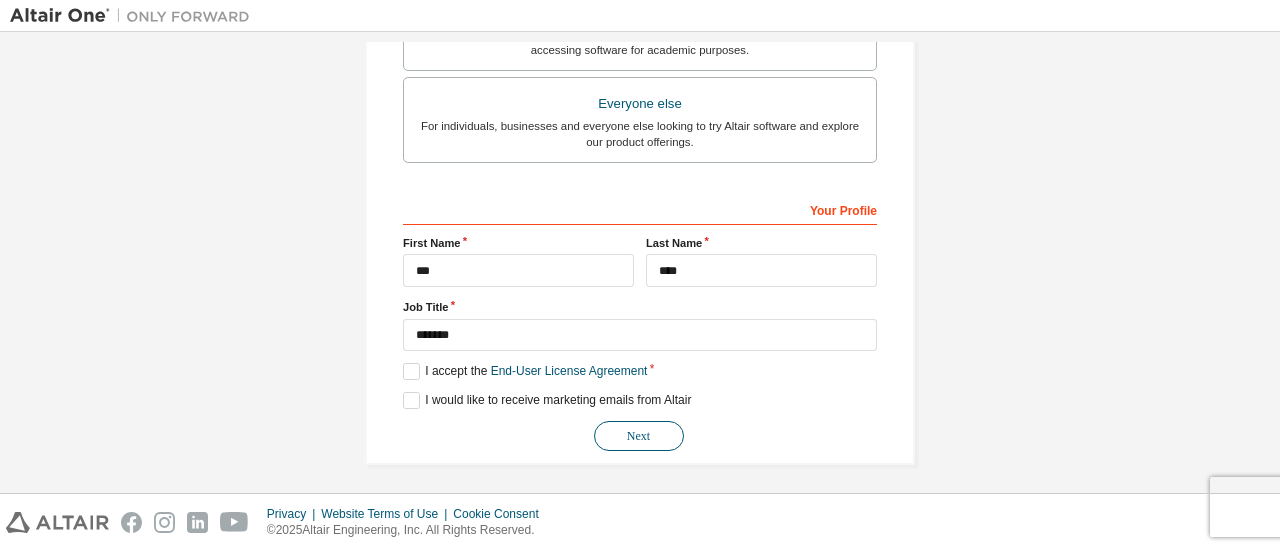 click on "Next" at bounding box center [639, 436] 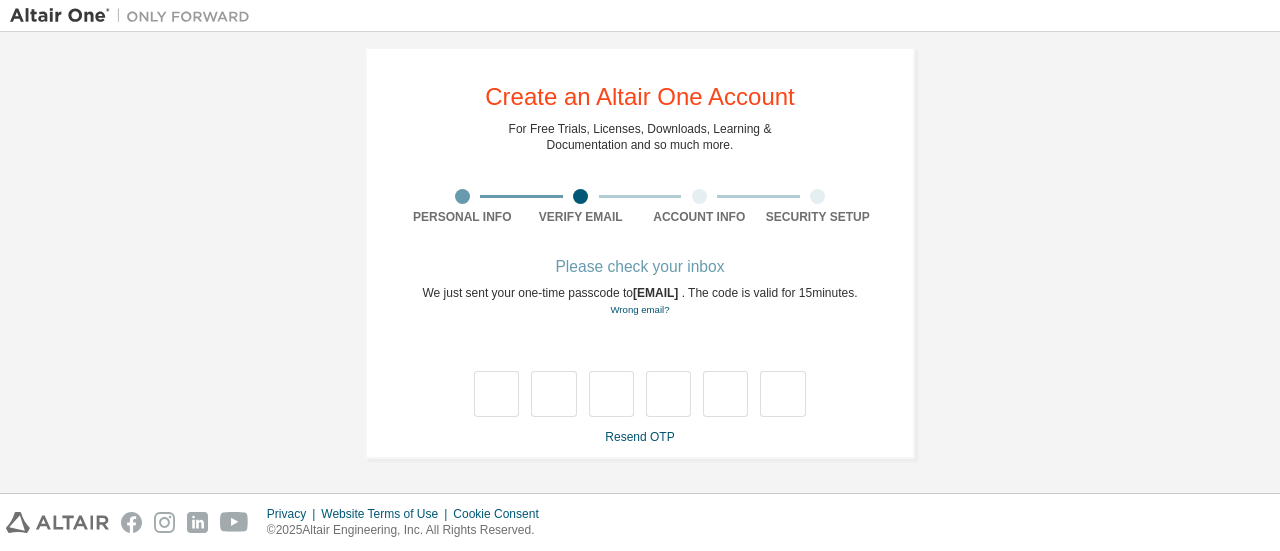 scroll, scrollTop: 34, scrollLeft: 0, axis: vertical 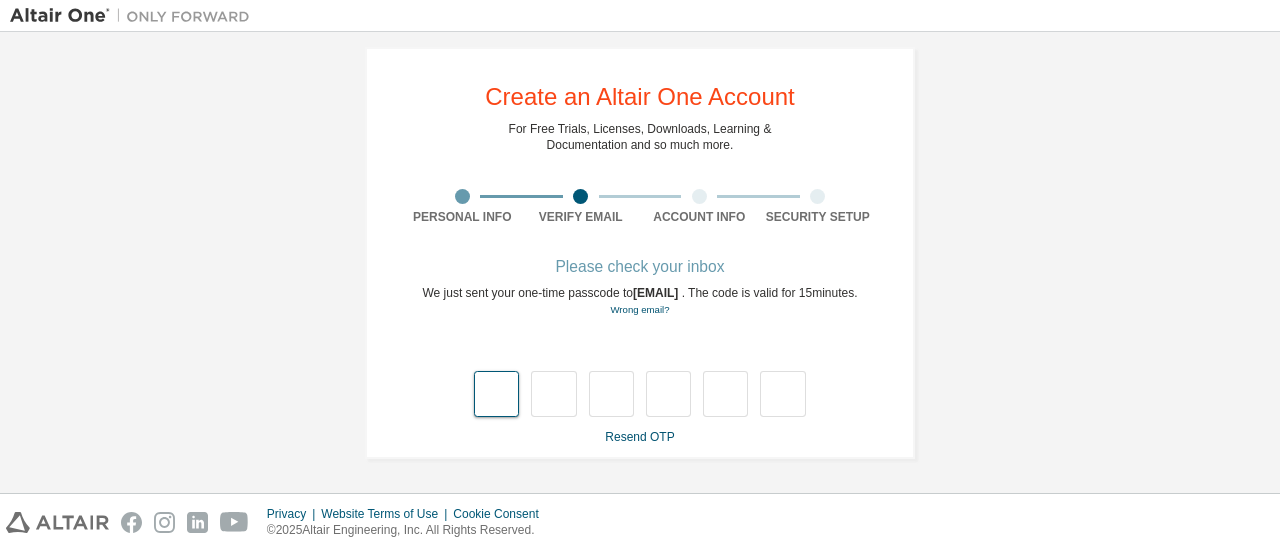 type on "*" 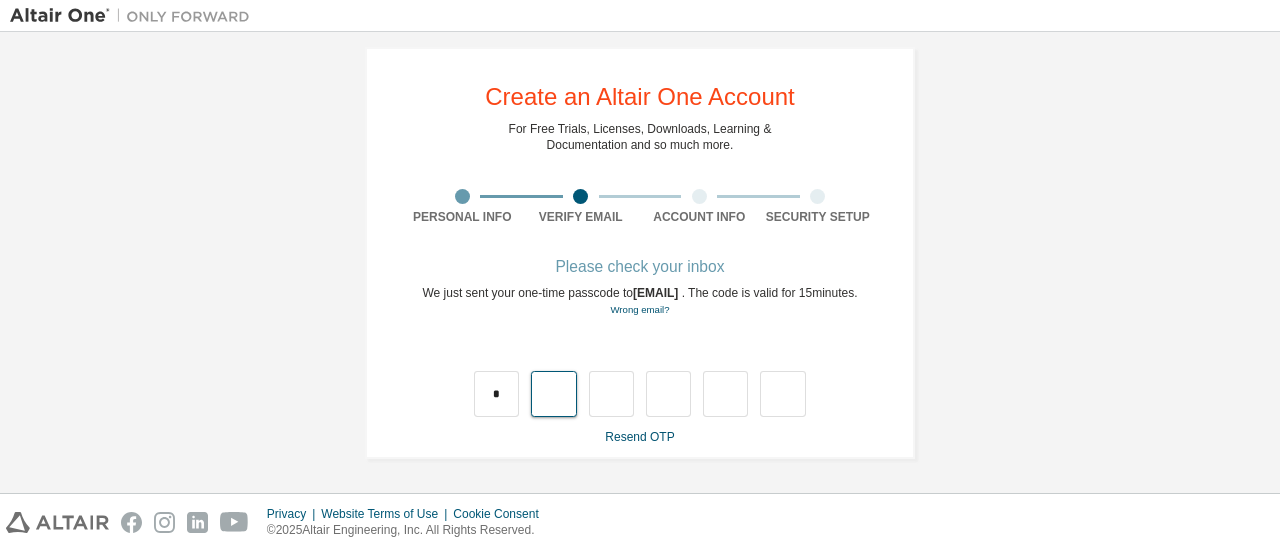 type on "*" 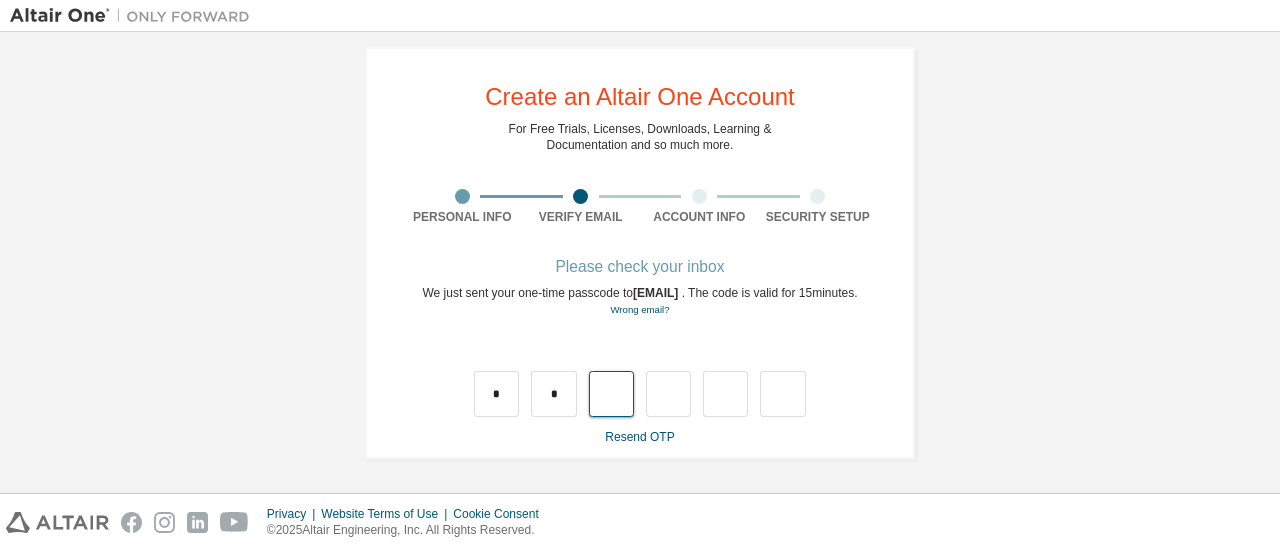 type on "*" 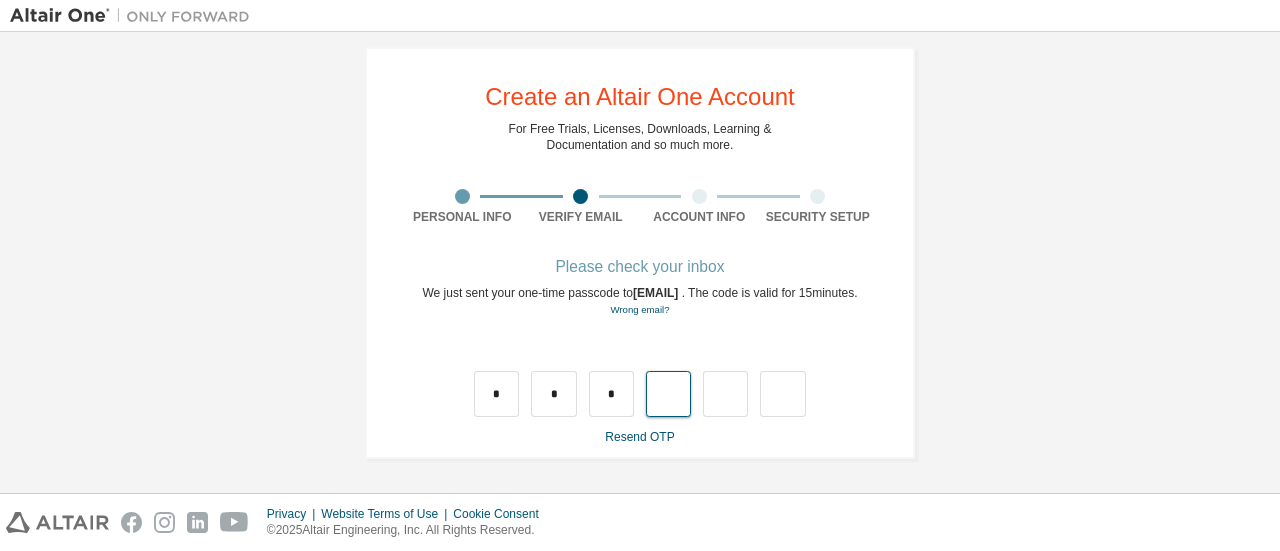 type on "*" 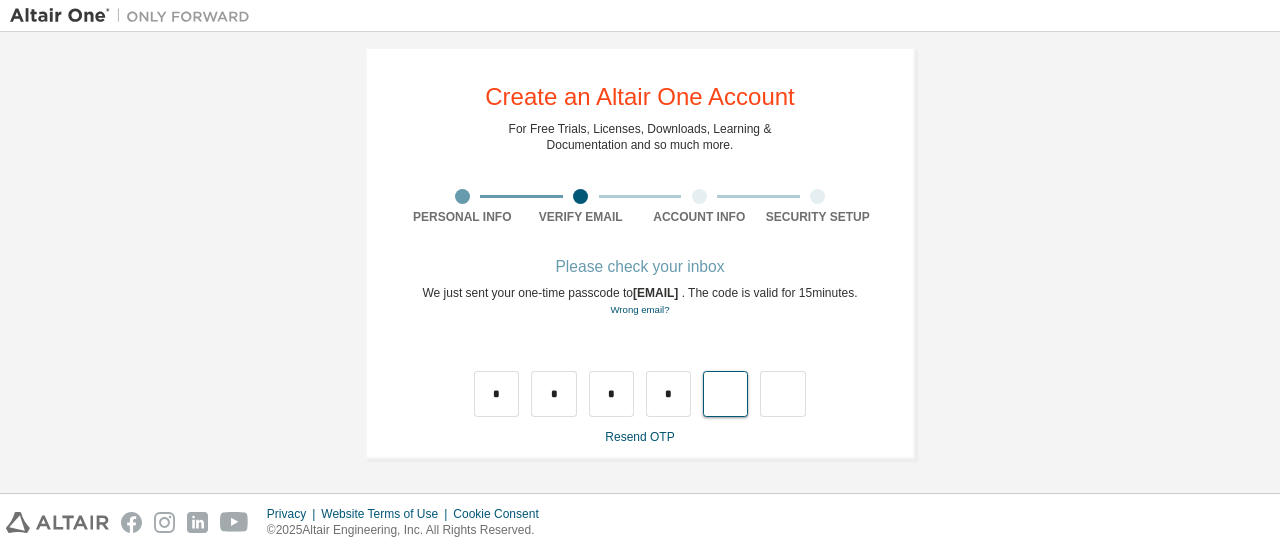 type on "*" 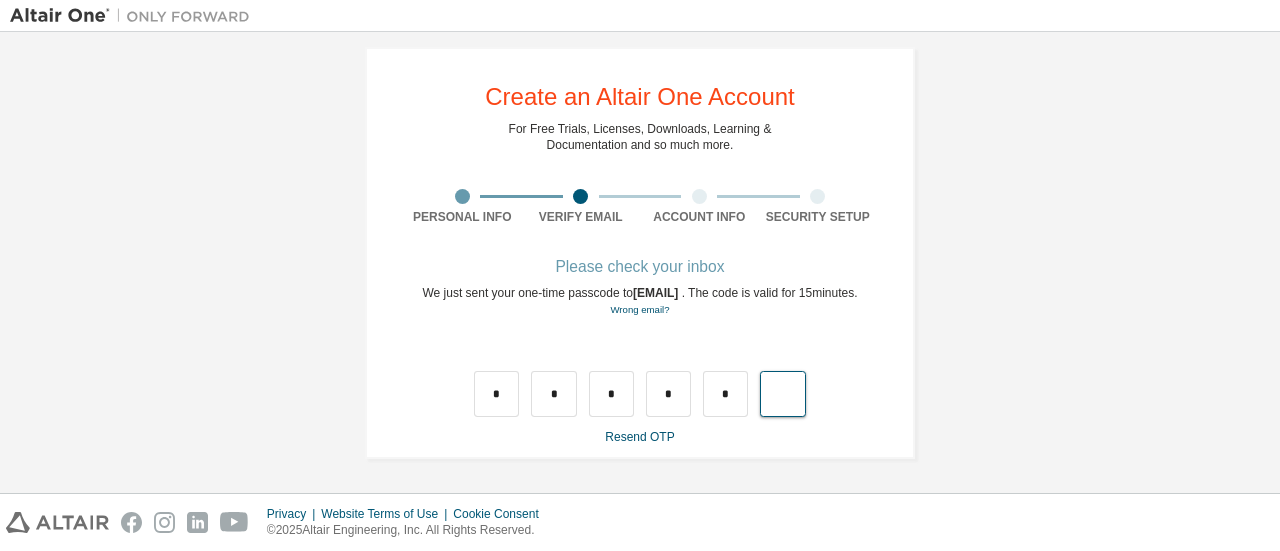 type on "*" 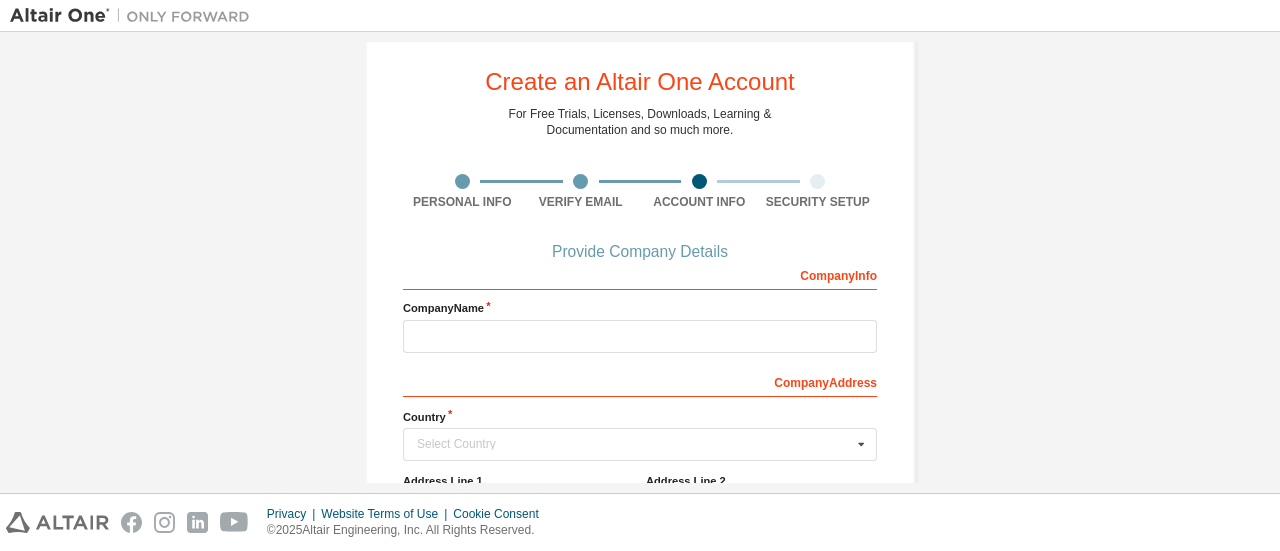 scroll, scrollTop: 134, scrollLeft: 0, axis: vertical 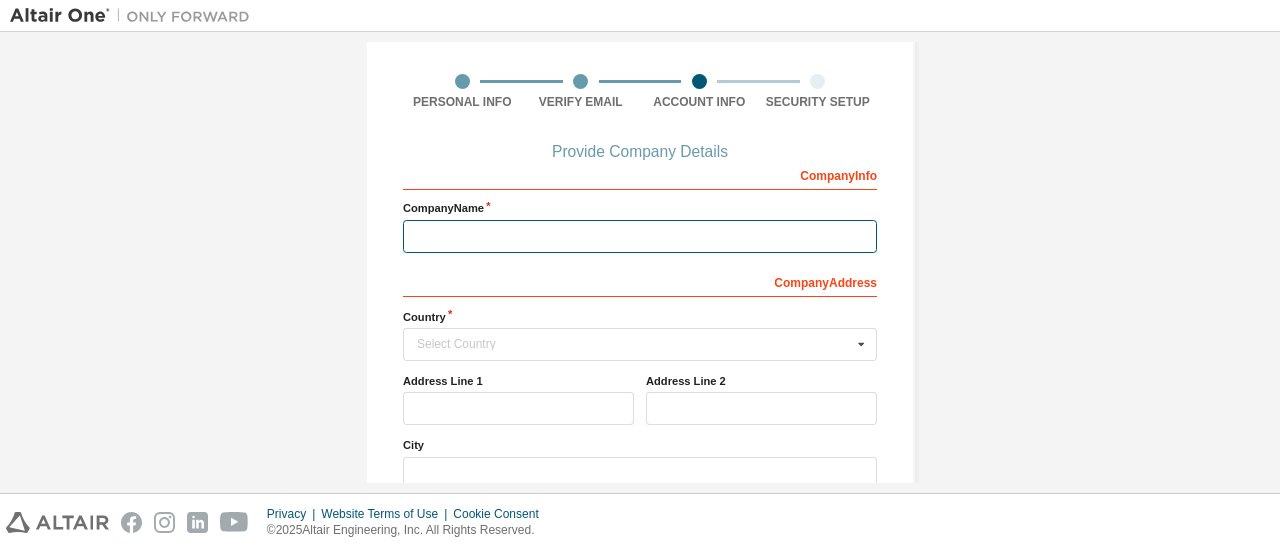 click at bounding box center [640, 236] 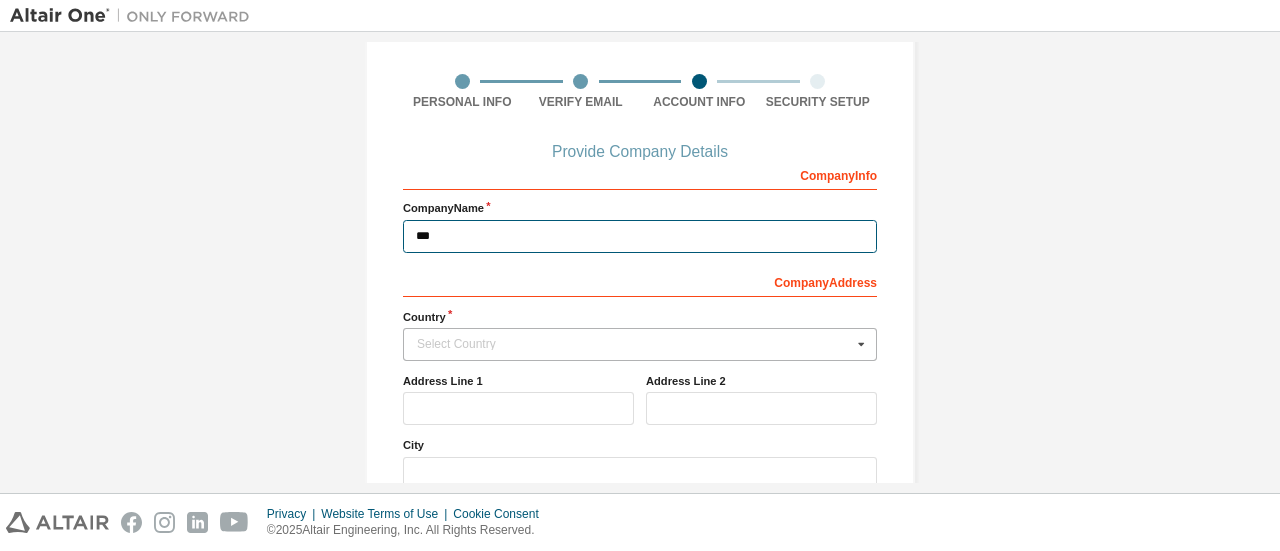type on "***" 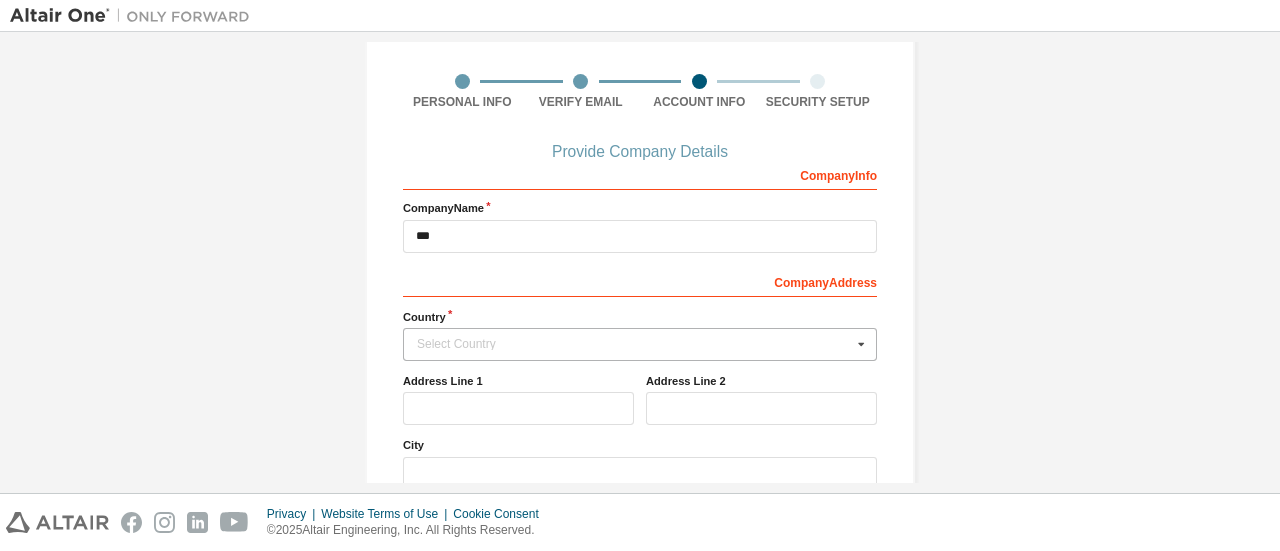 click on "Select Country" at bounding box center (634, 344) 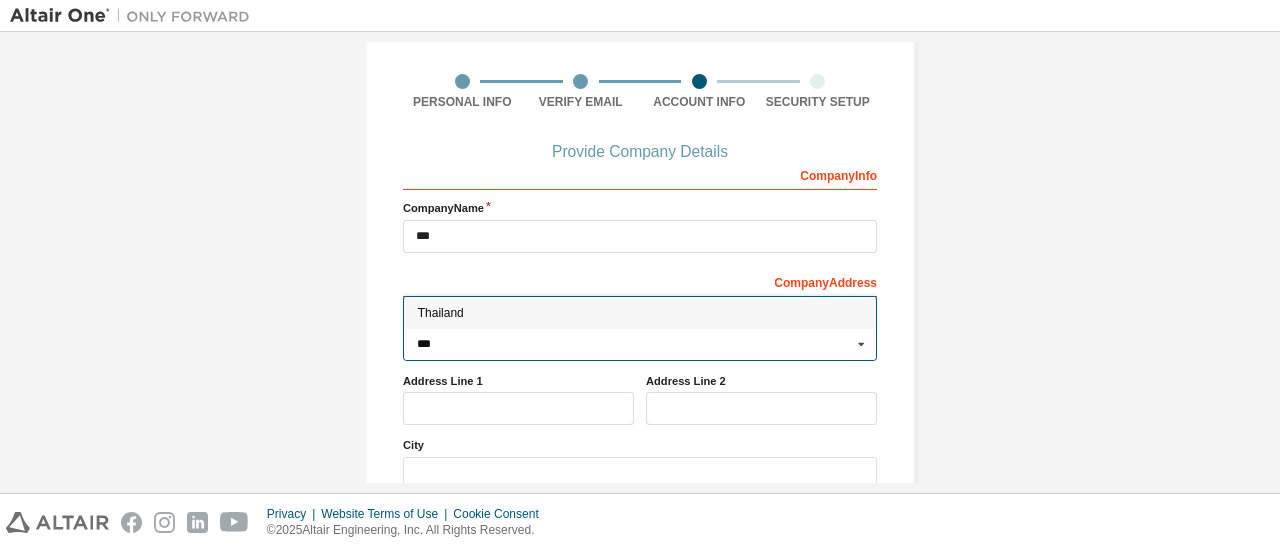type on "***" 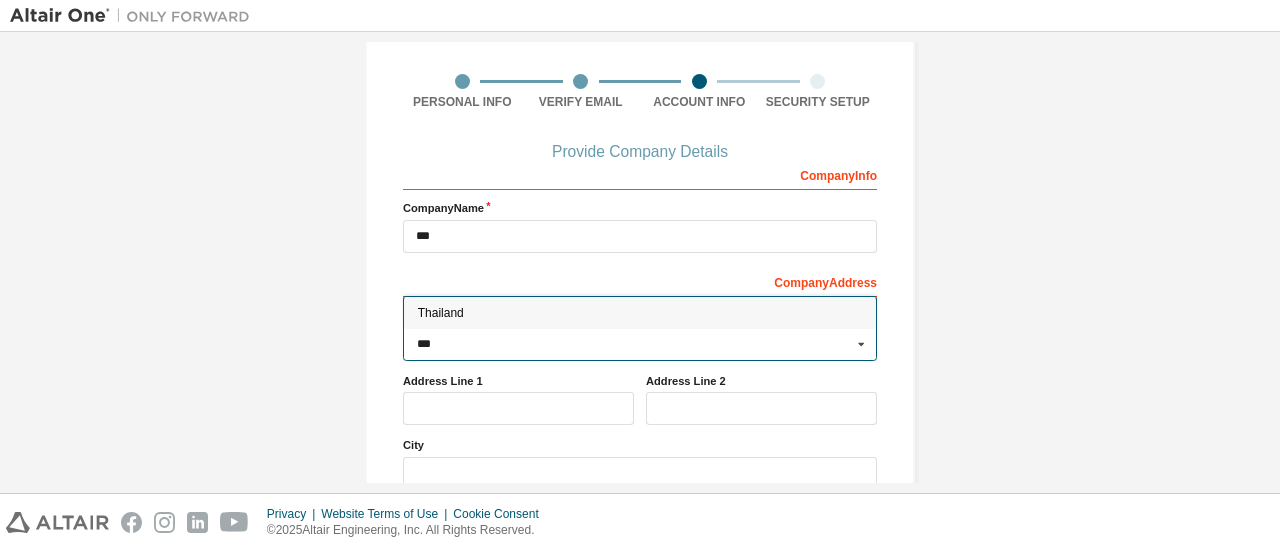 click on "Thailand" at bounding box center [640, 314] 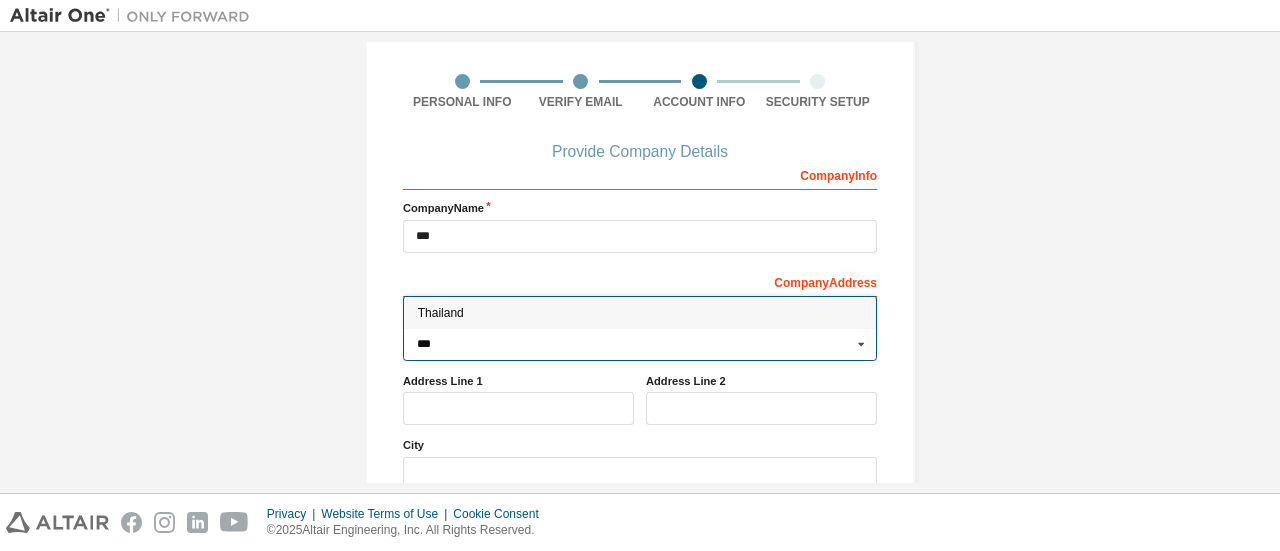 type on "***" 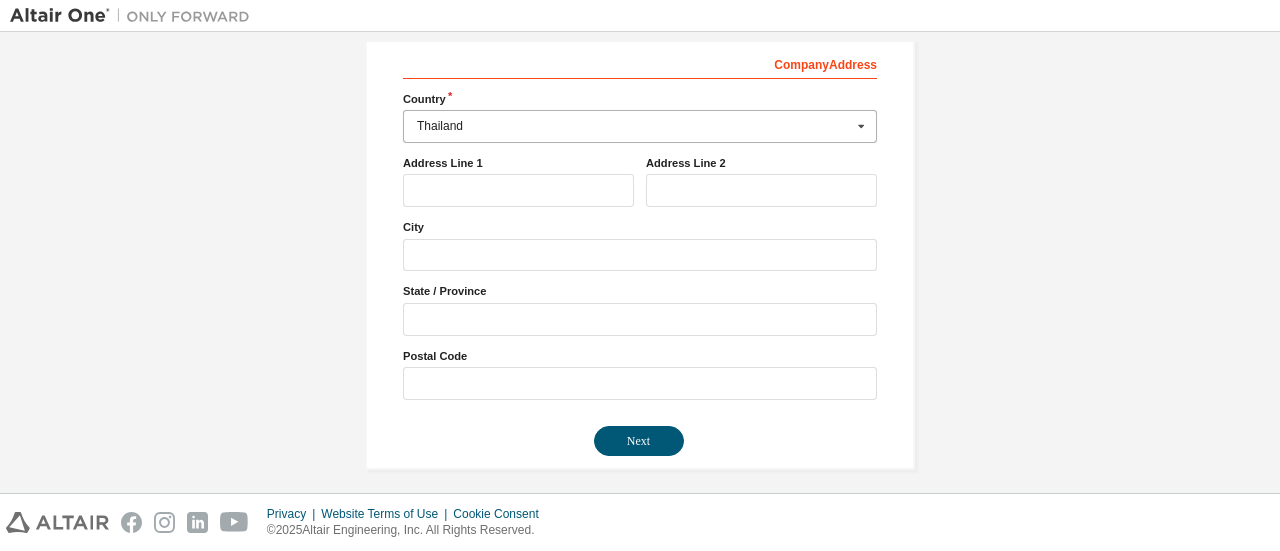 scroll, scrollTop: 357, scrollLeft: 0, axis: vertical 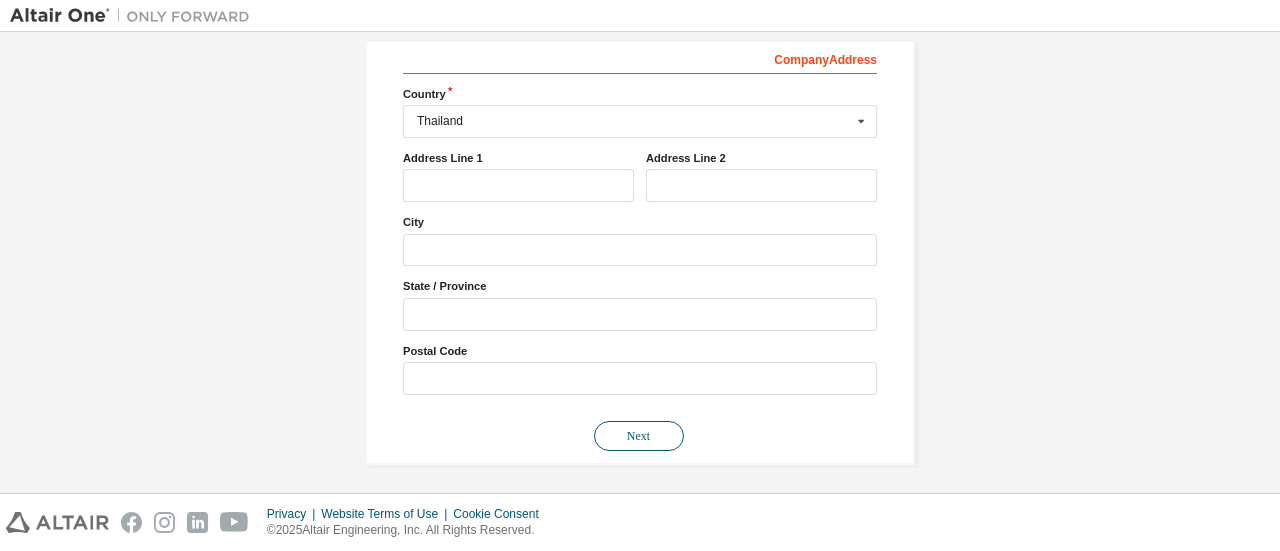 click on "Next" at bounding box center [639, 436] 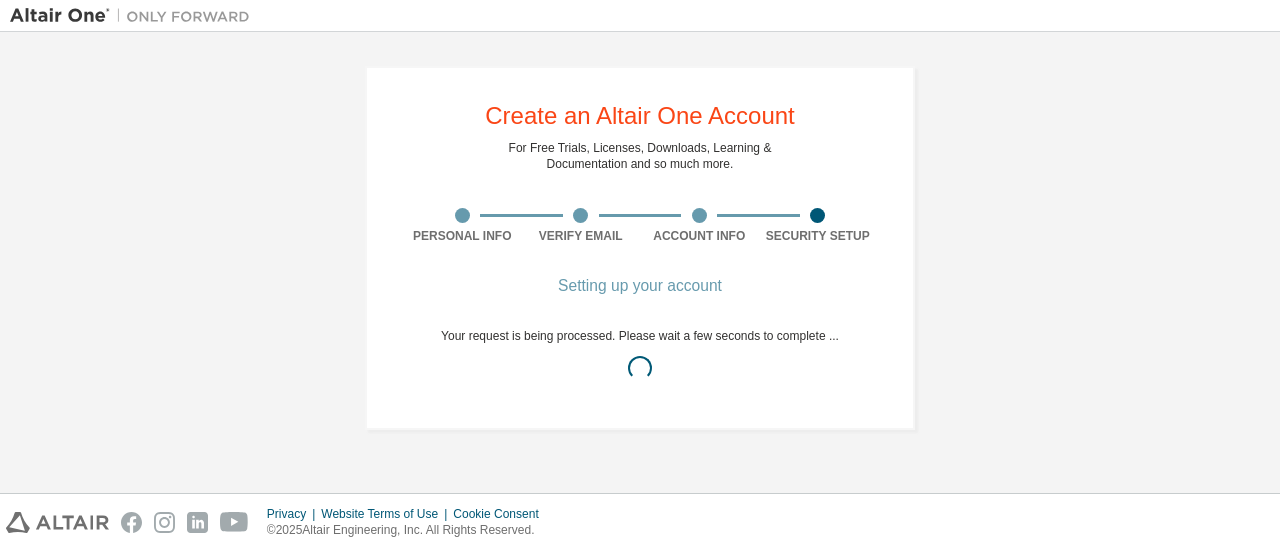 scroll, scrollTop: 0, scrollLeft: 0, axis: both 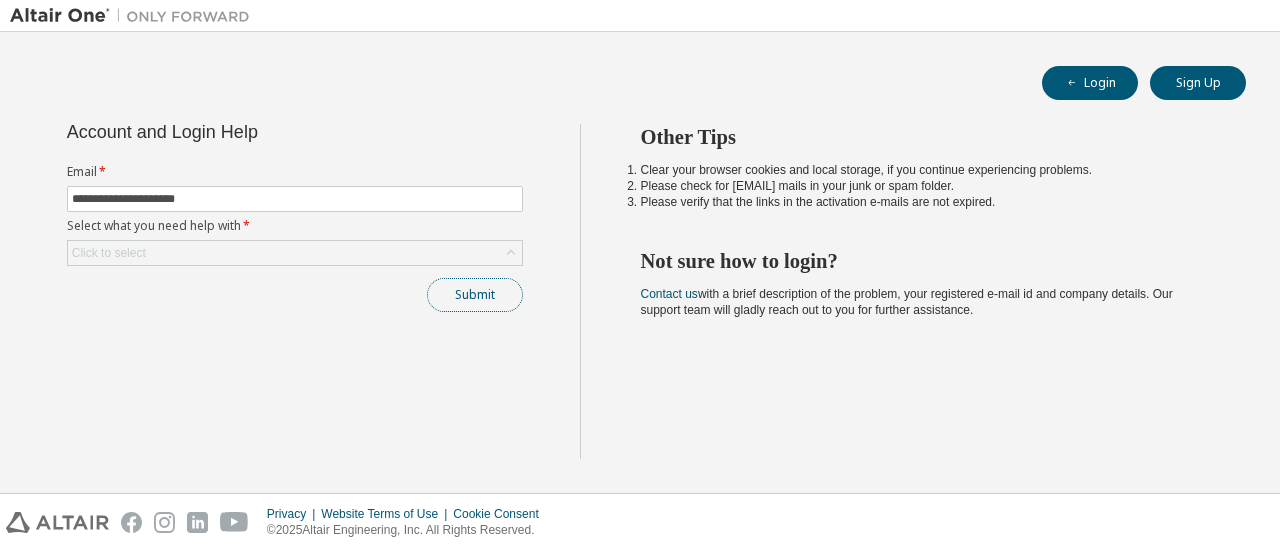 click on "Submit" at bounding box center [475, 295] 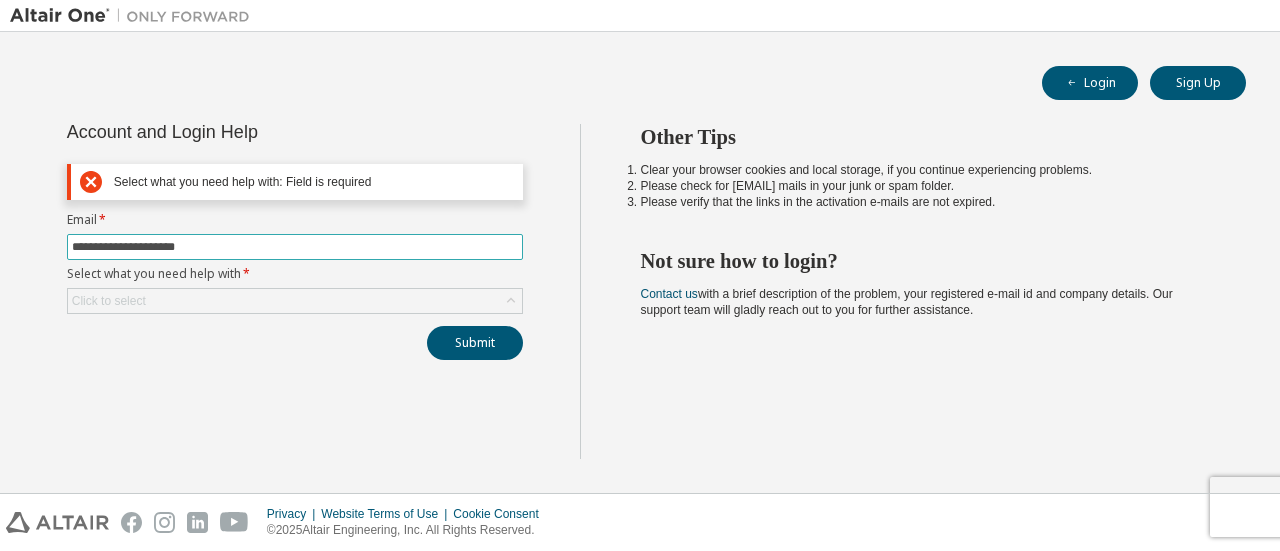 click on "**********" at bounding box center (295, 247) 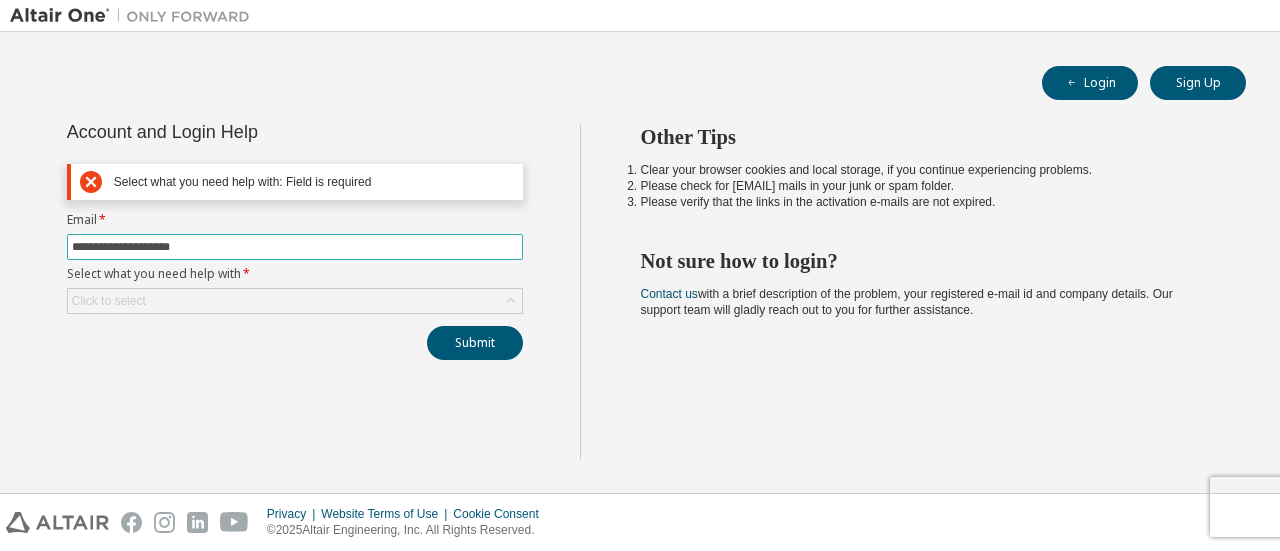 type on "**********" 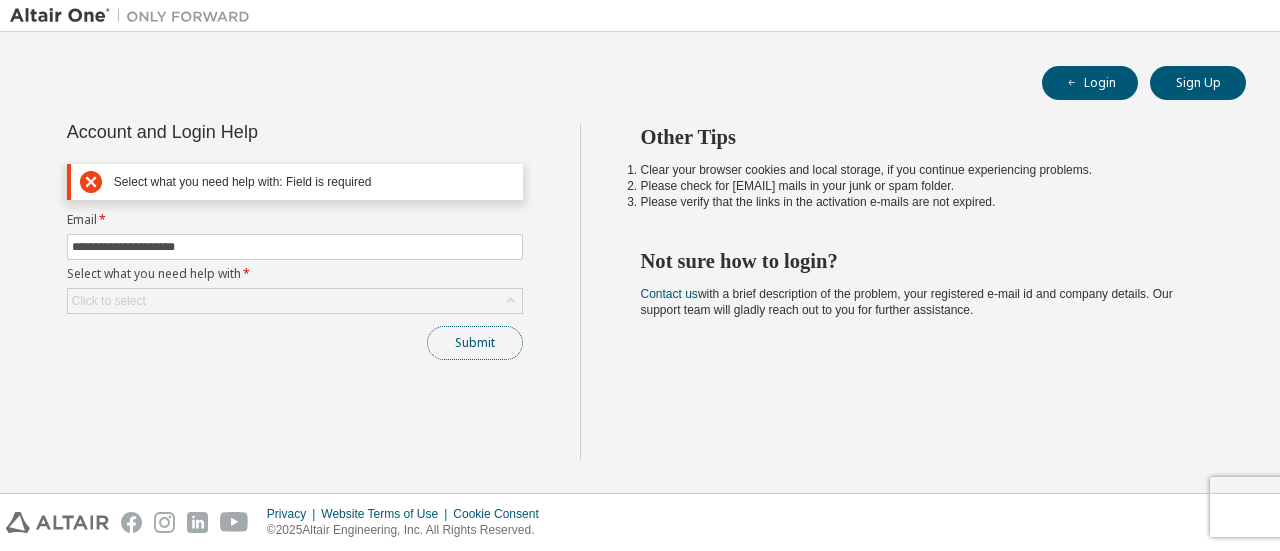 click on "Submit" at bounding box center [475, 343] 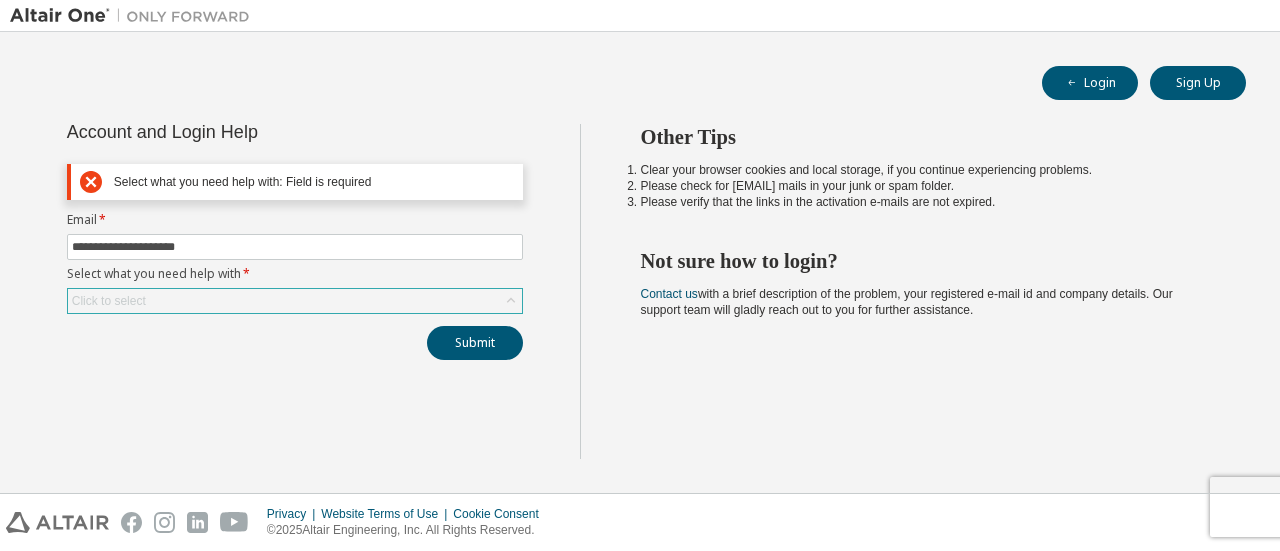 click 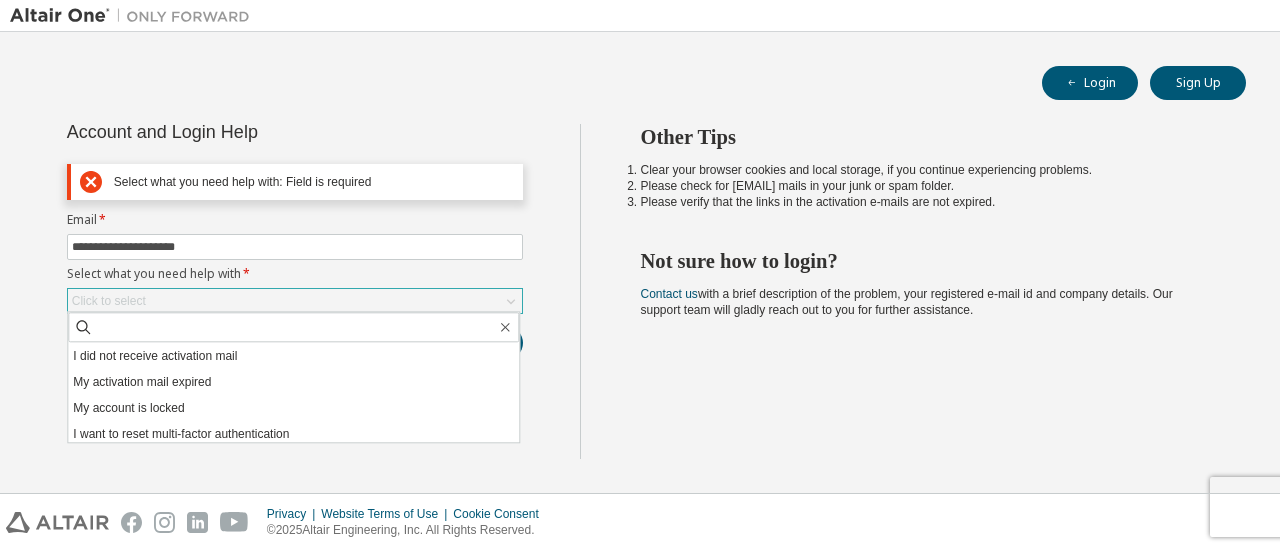 scroll, scrollTop: 0, scrollLeft: 0, axis: both 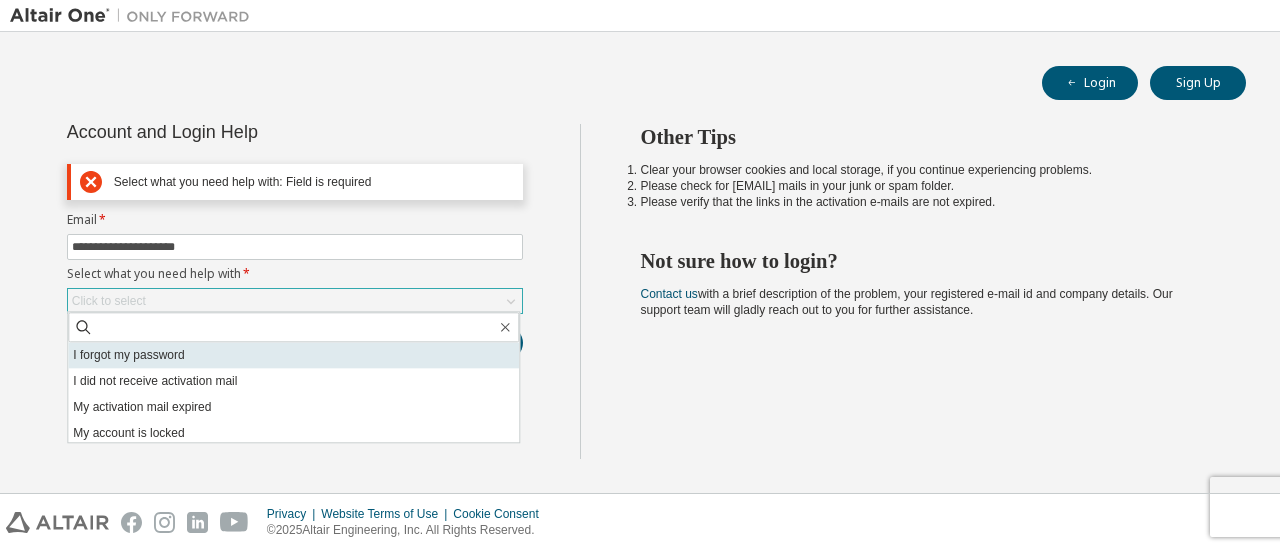 click on "I forgot my password" at bounding box center [293, 355] 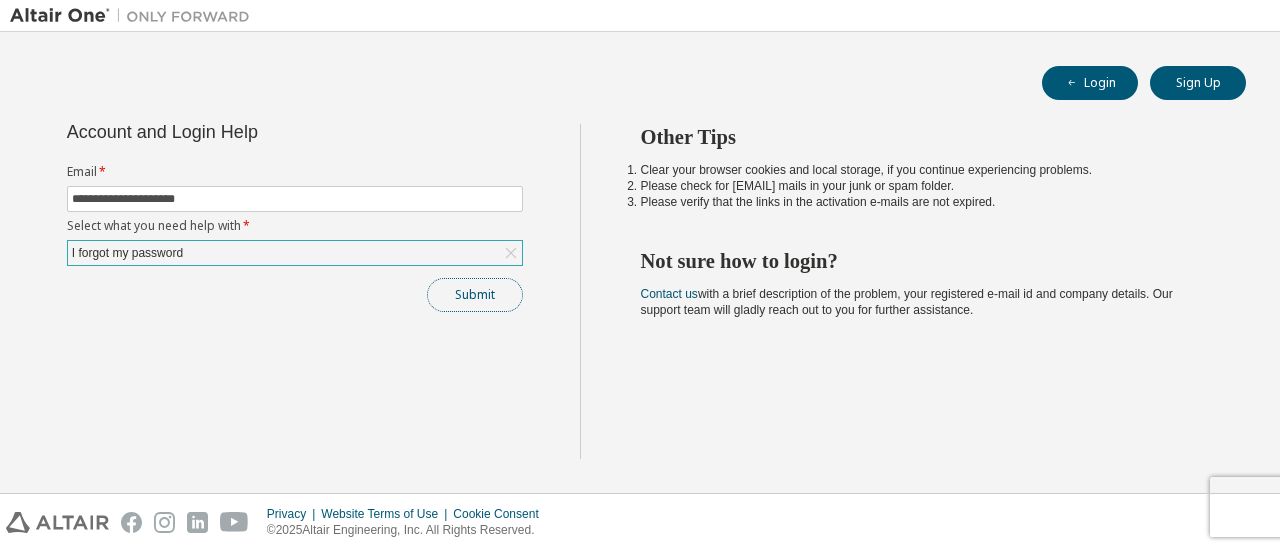 click on "Submit" at bounding box center [475, 295] 